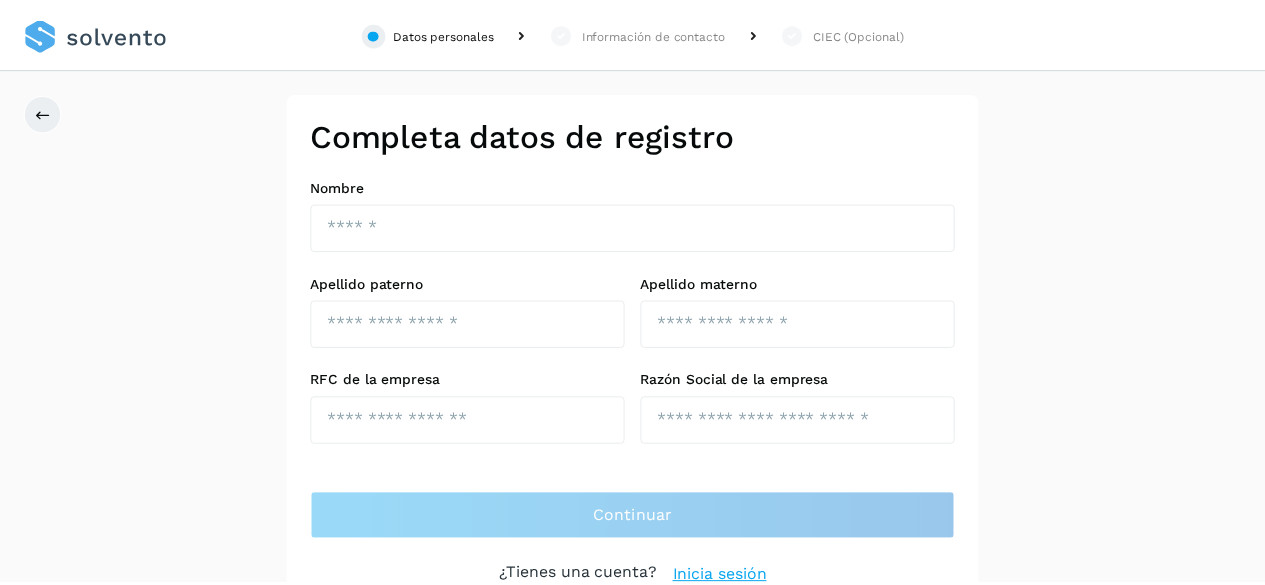 scroll, scrollTop: 0, scrollLeft: 0, axis: both 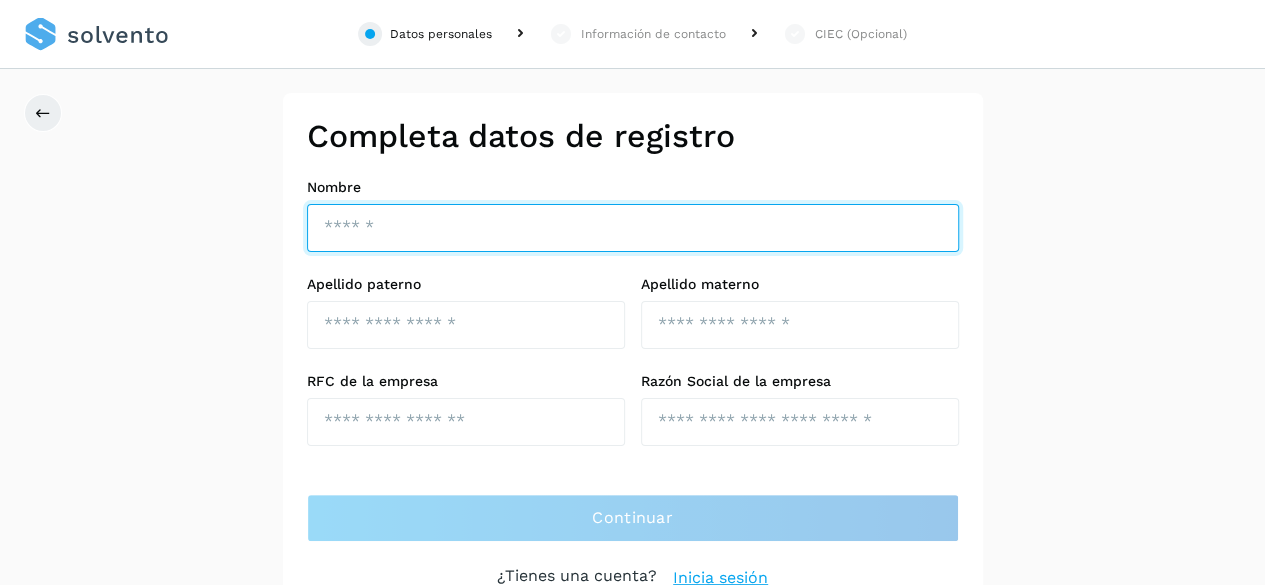 click at bounding box center (633, 228) 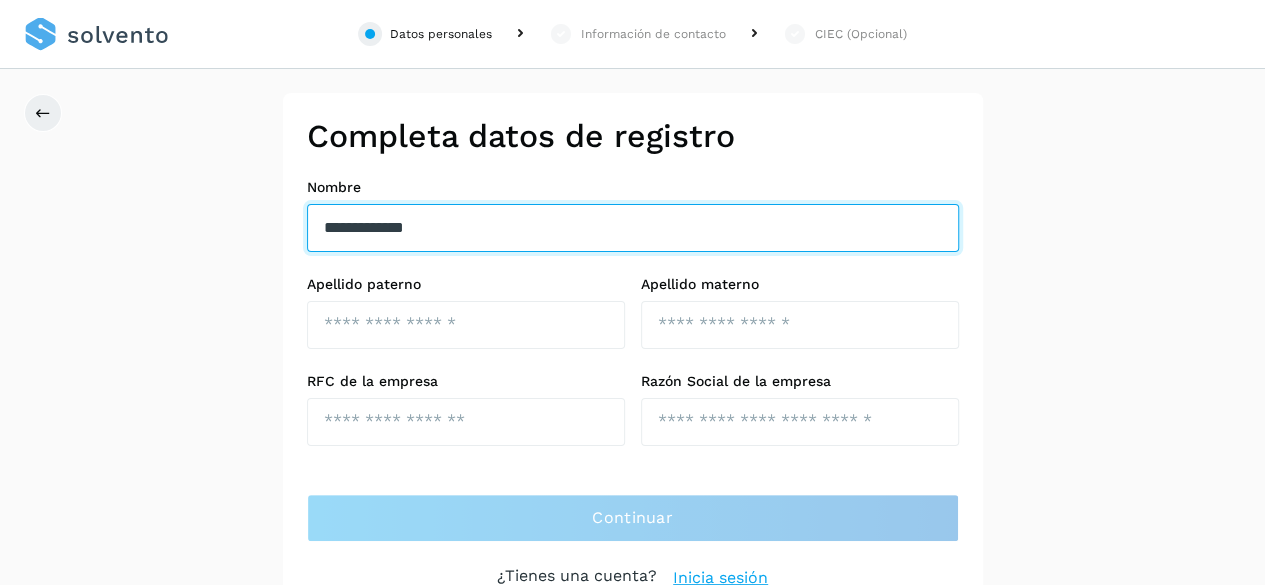 type on "**********" 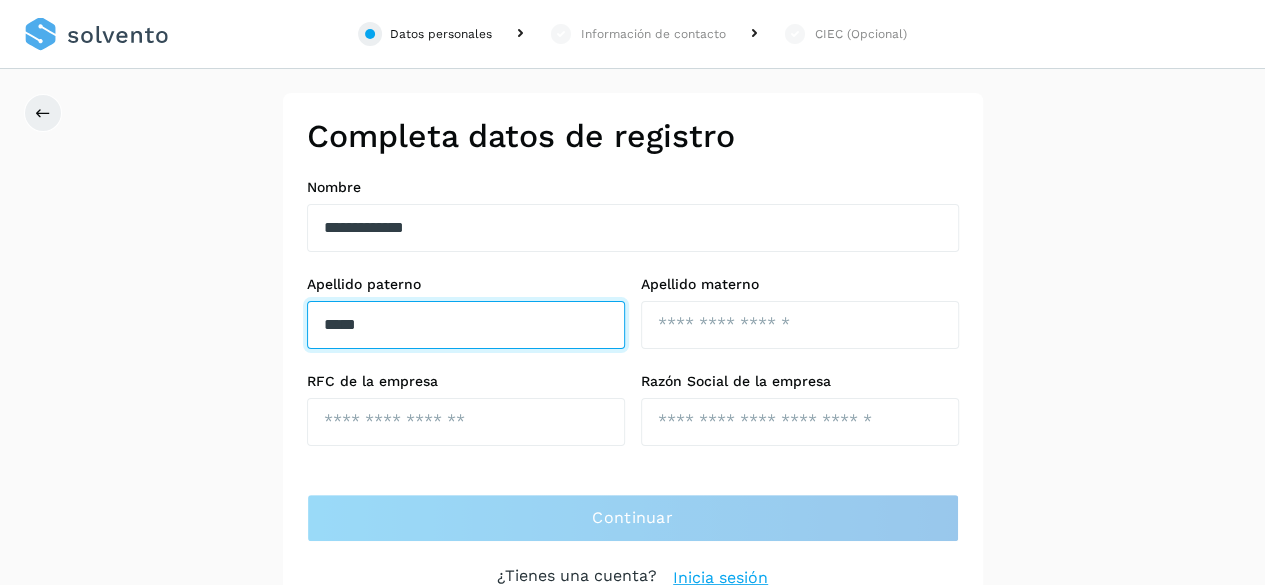 type on "*****" 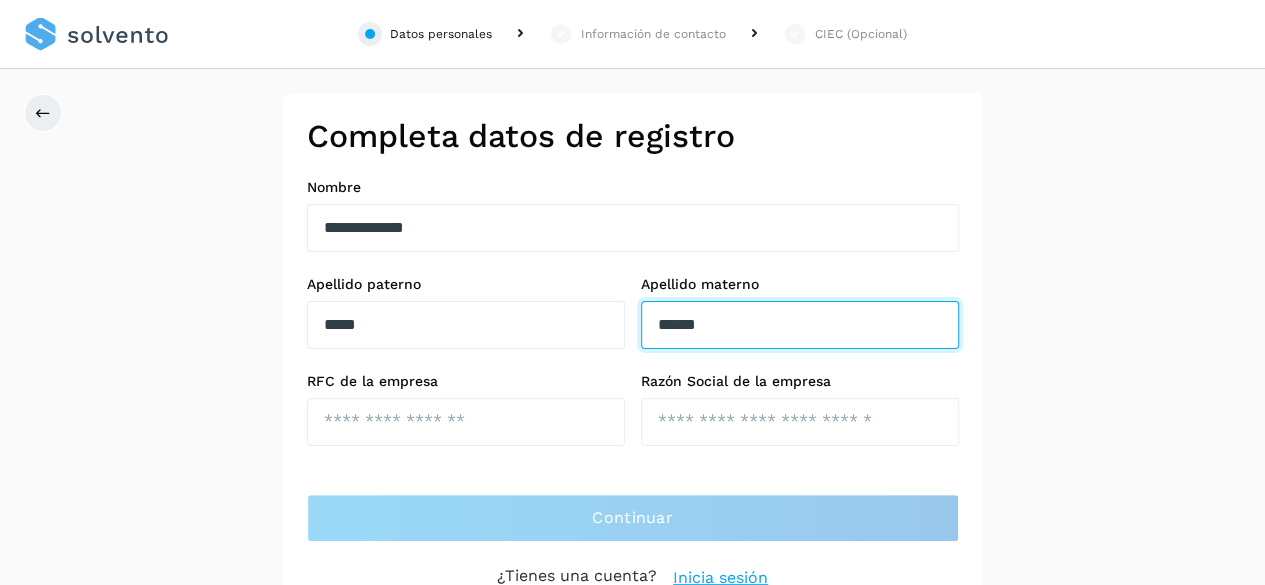 type on "******" 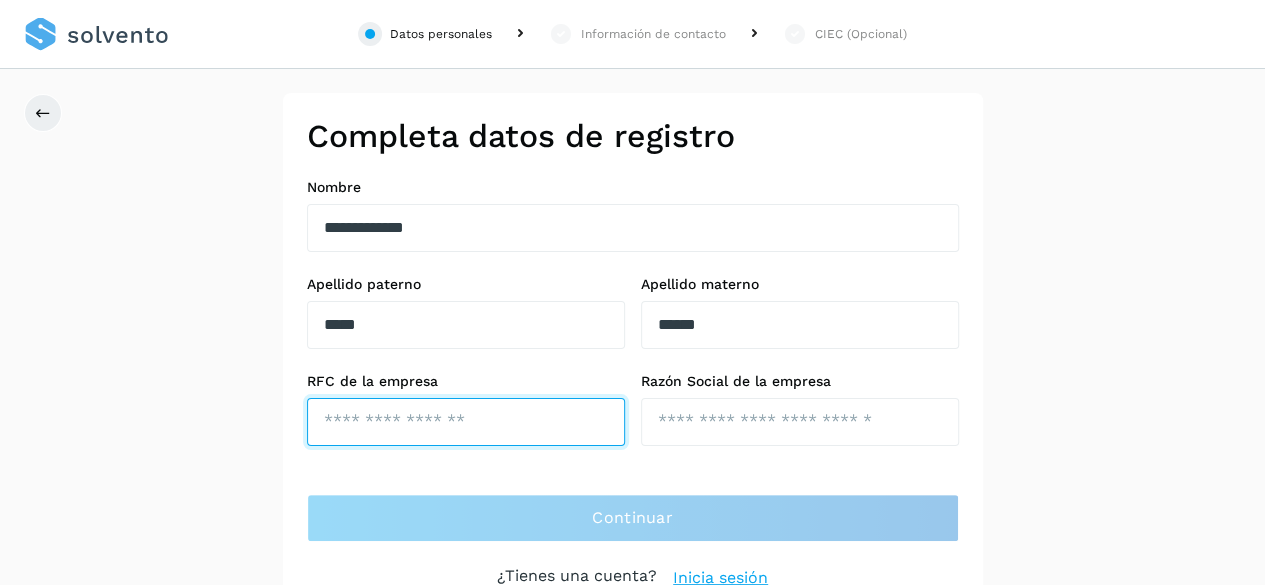 click at bounding box center [466, 422] 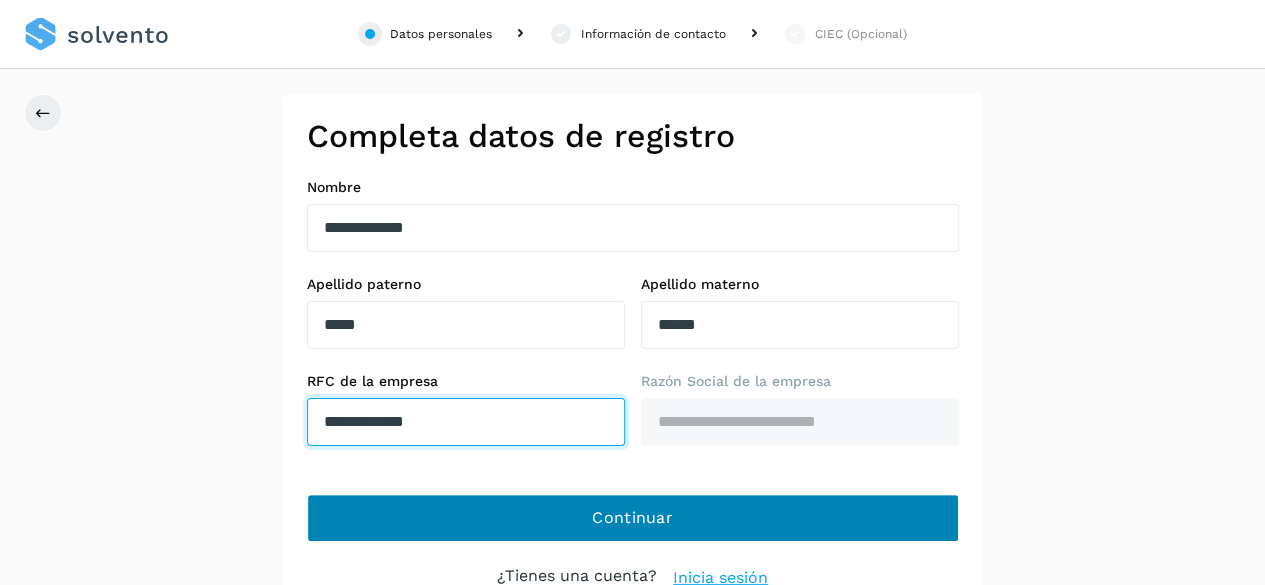 type on "**********" 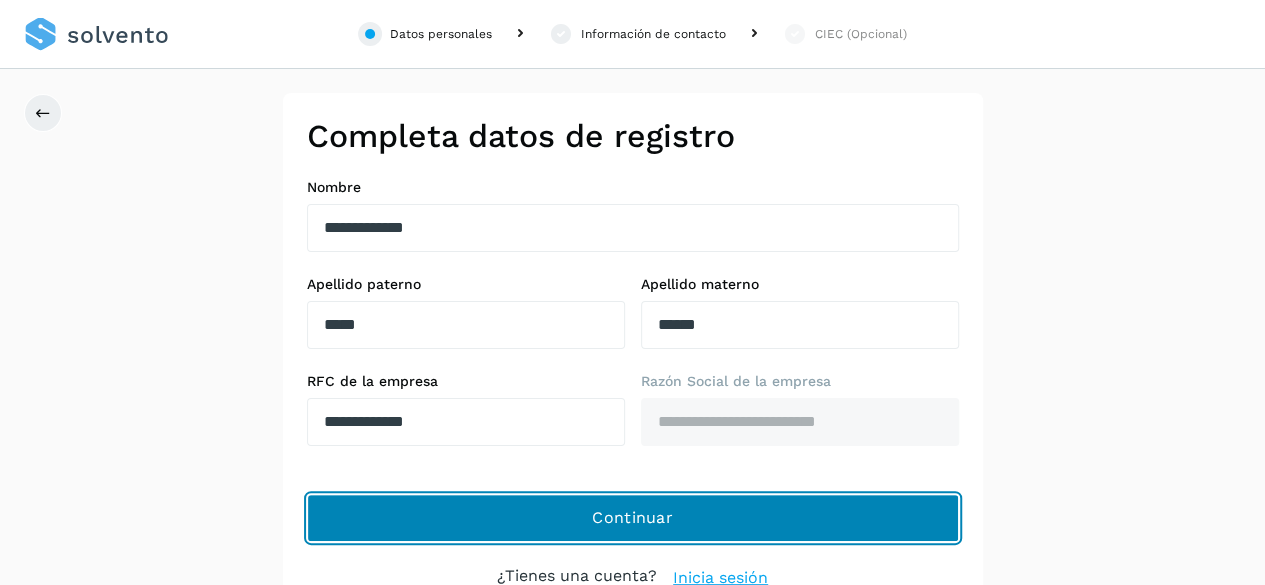 click on "Continuar" at bounding box center [633, 518] 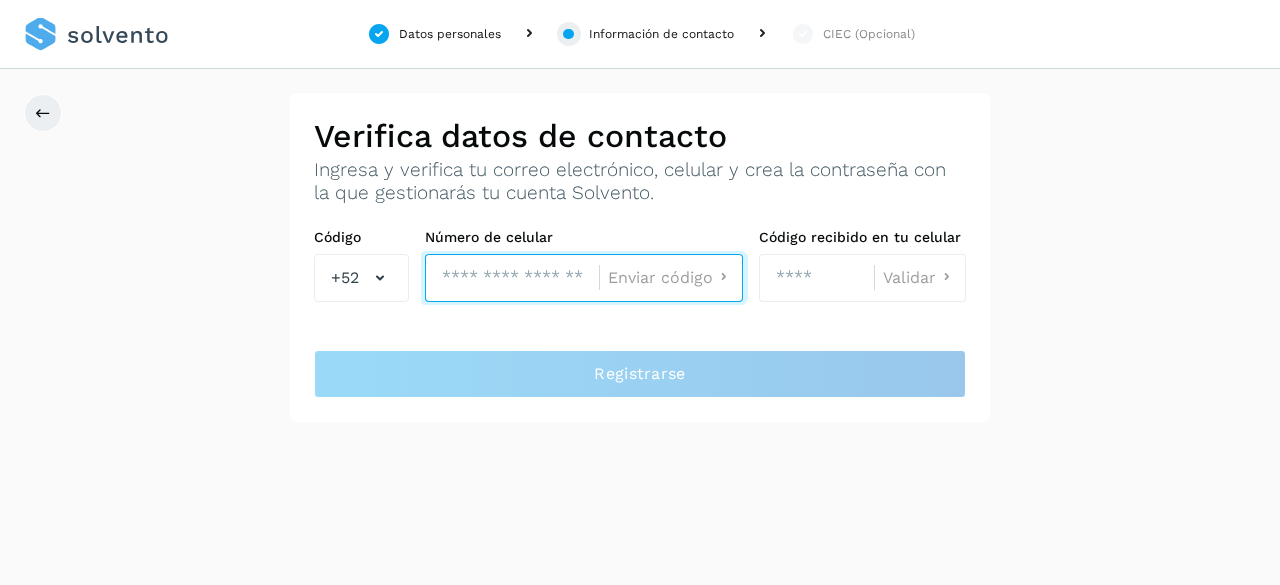 click at bounding box center [512, 278] 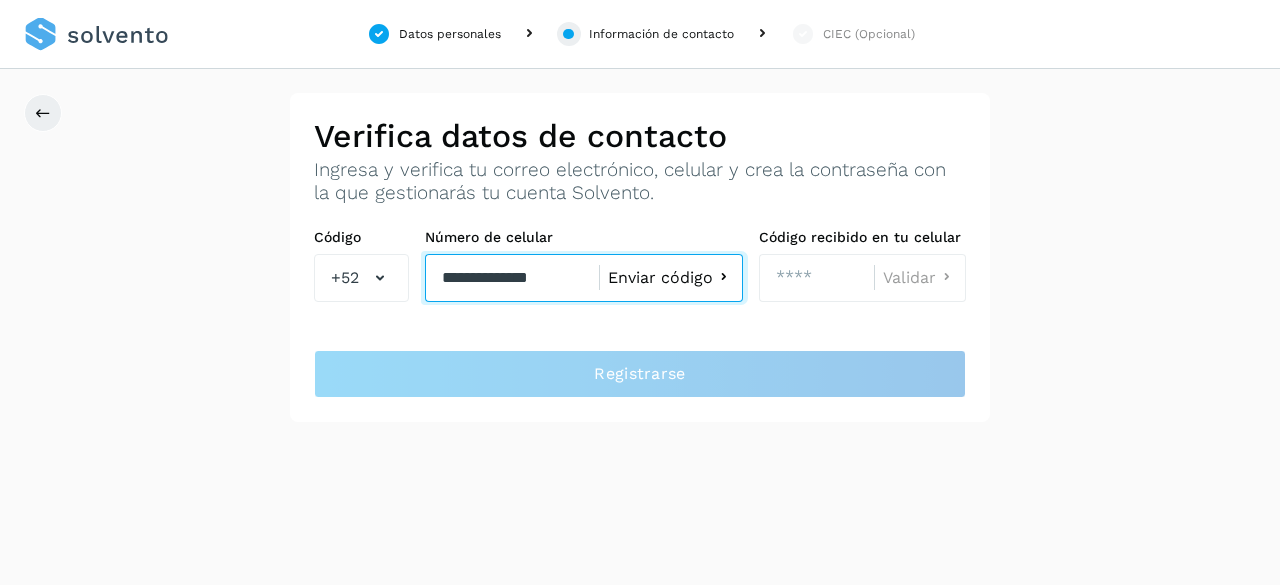 type on "**********" 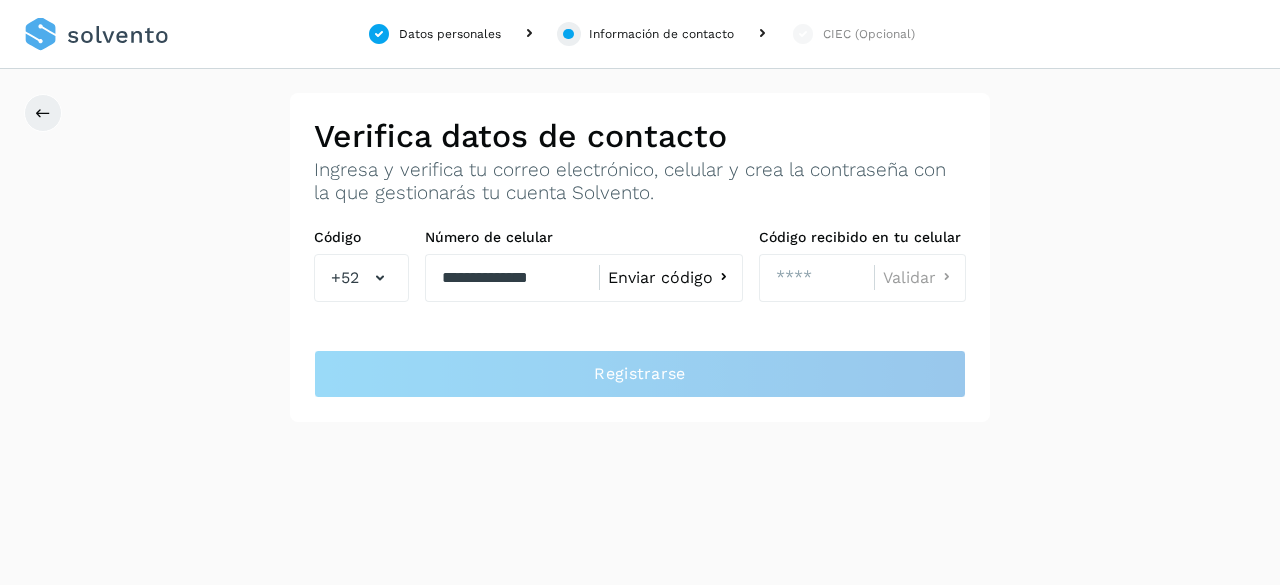 click on "Enviar código" 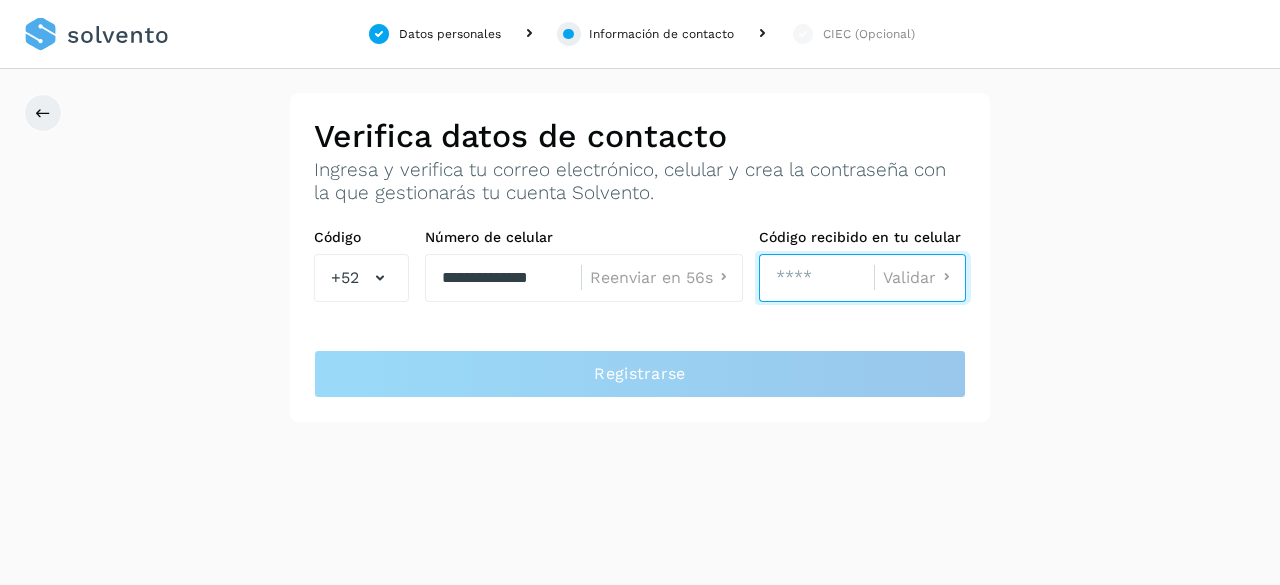 click at bounding box center [816, 278] 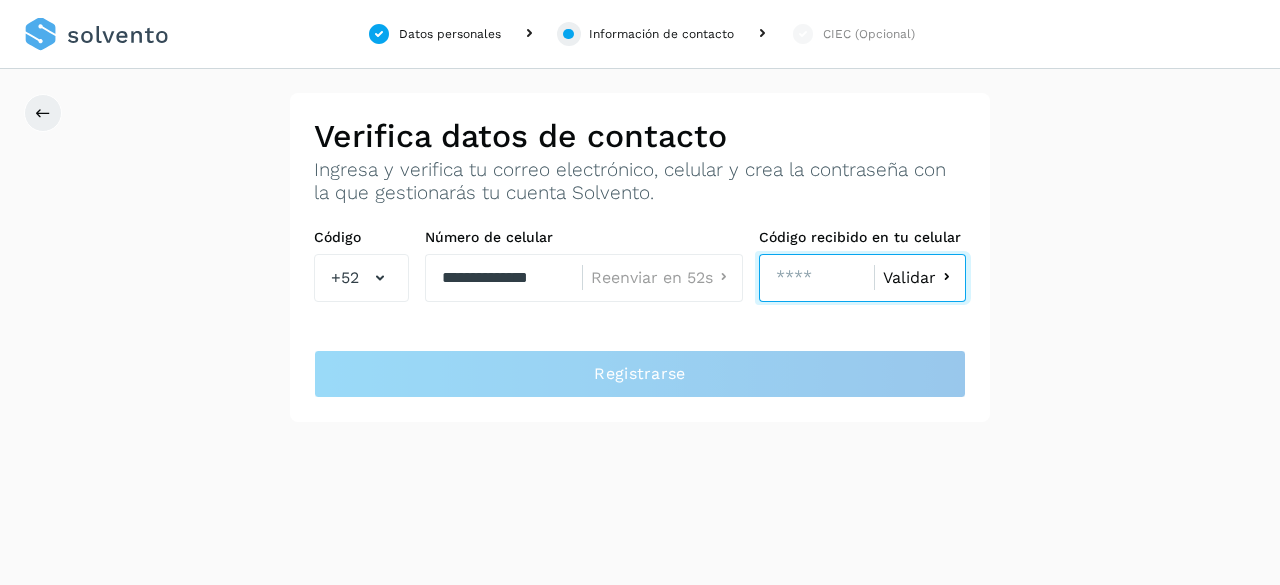 type on "****" 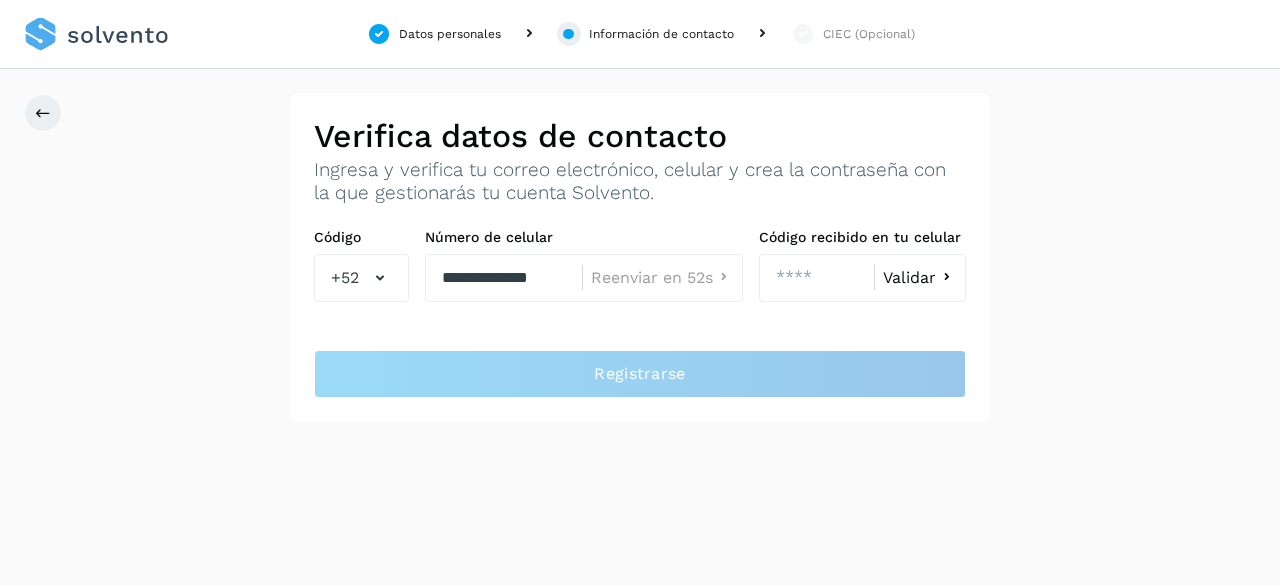 click on "Validar" 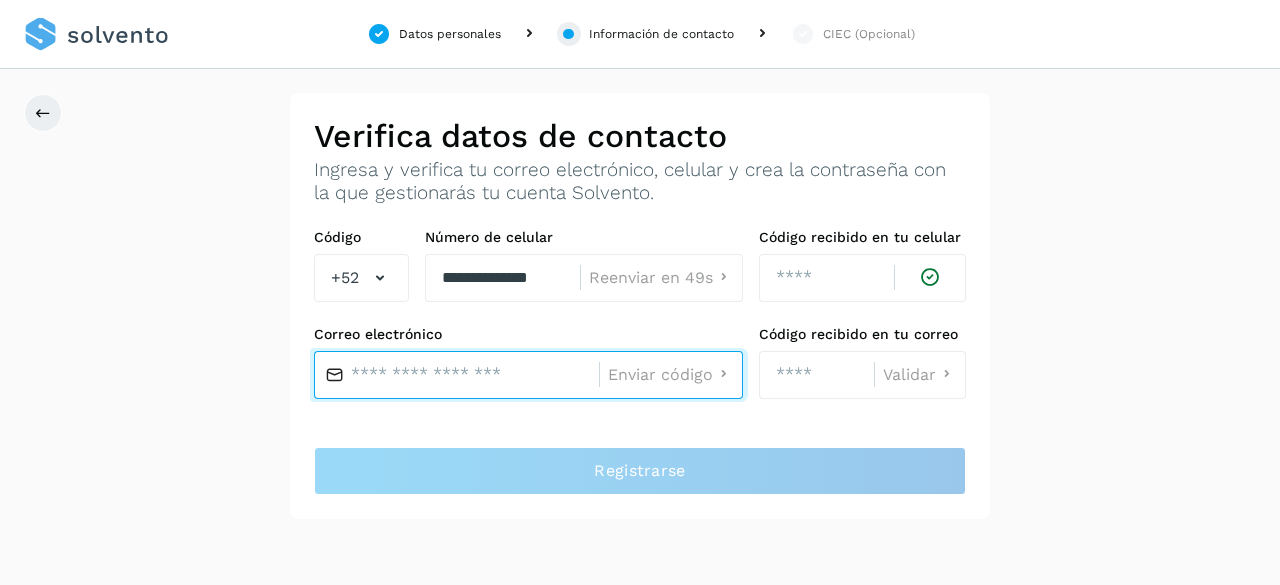 click at bounding box center (456, 375) 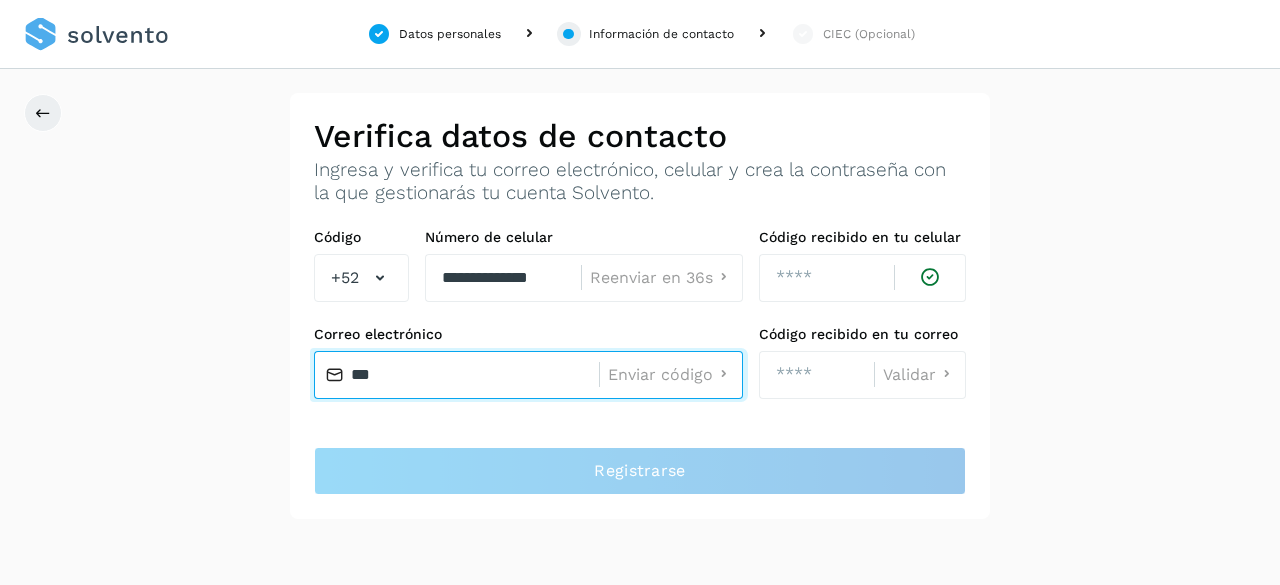 click on "***" at bounding box center (456, 375) 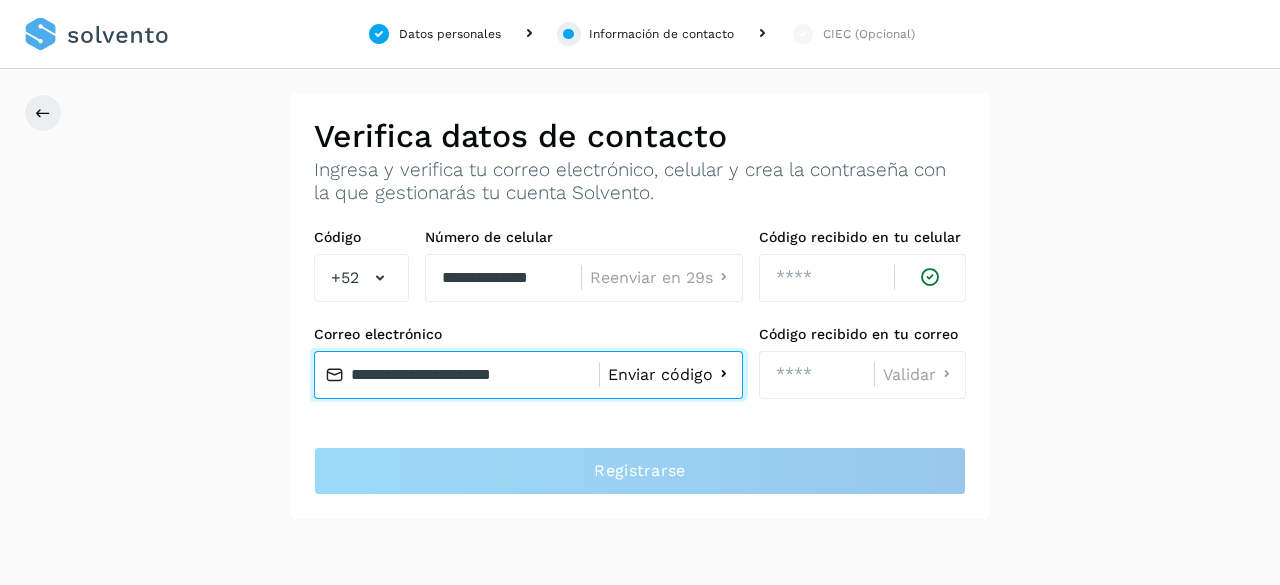 type on "**********" 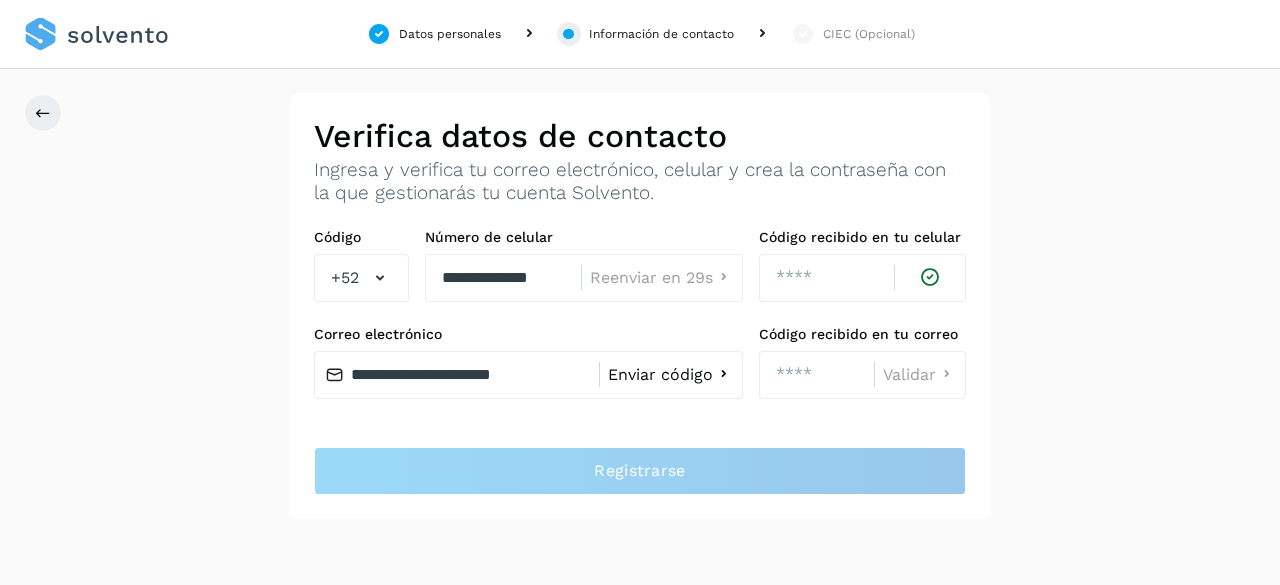 click on "Enviar código" 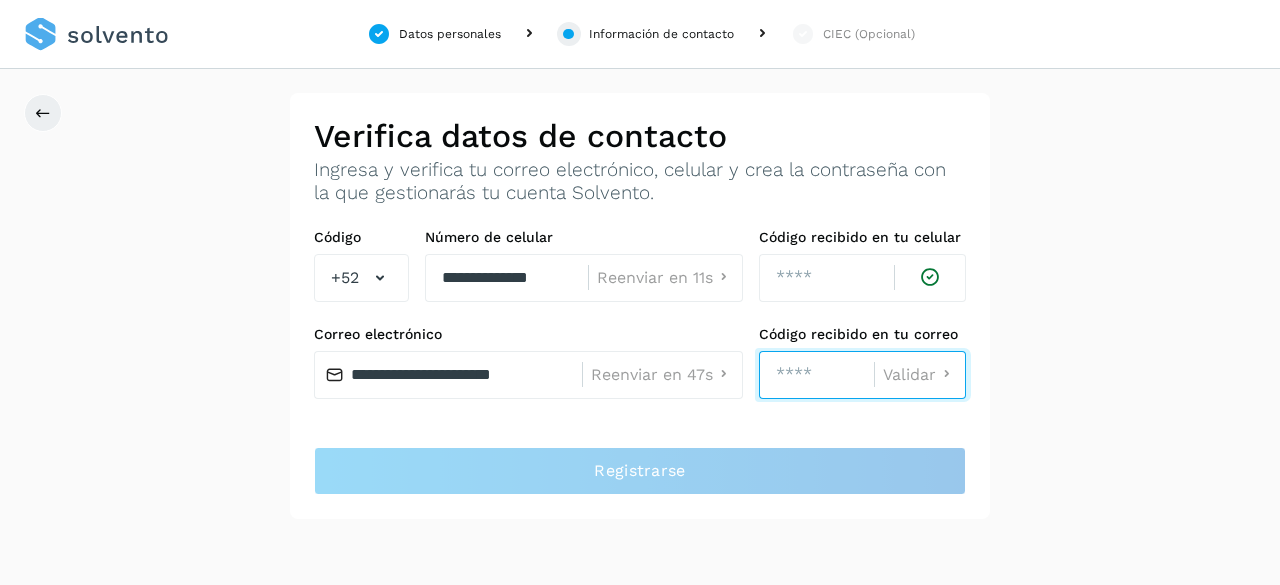 click at bounding box center [816, 375] 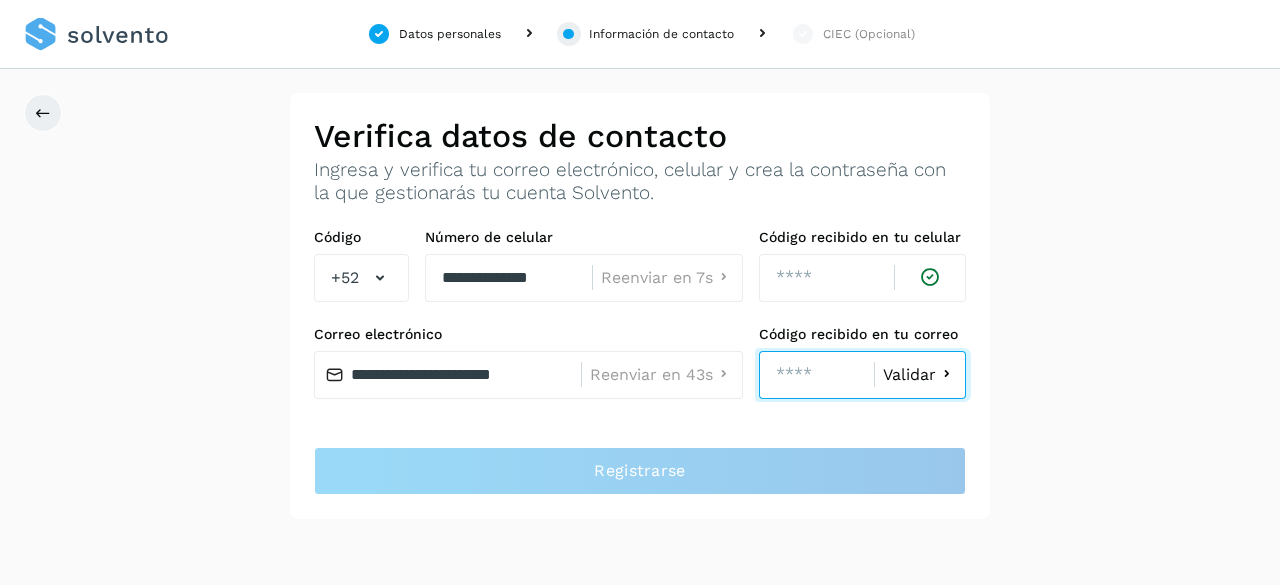 type on "****" 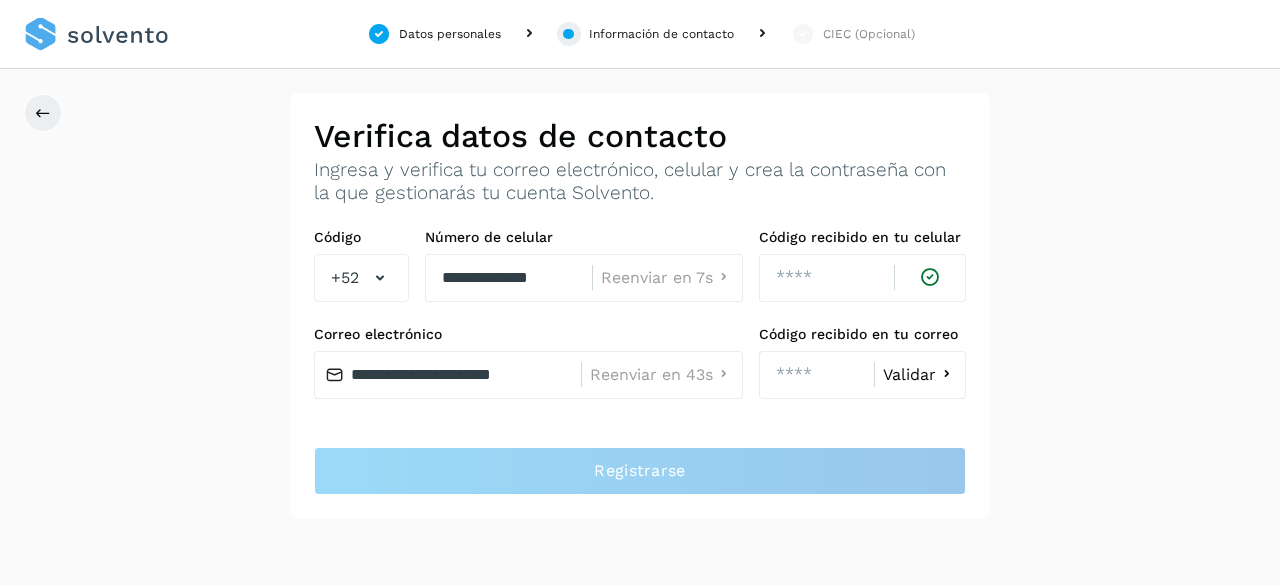 click on "Validar" 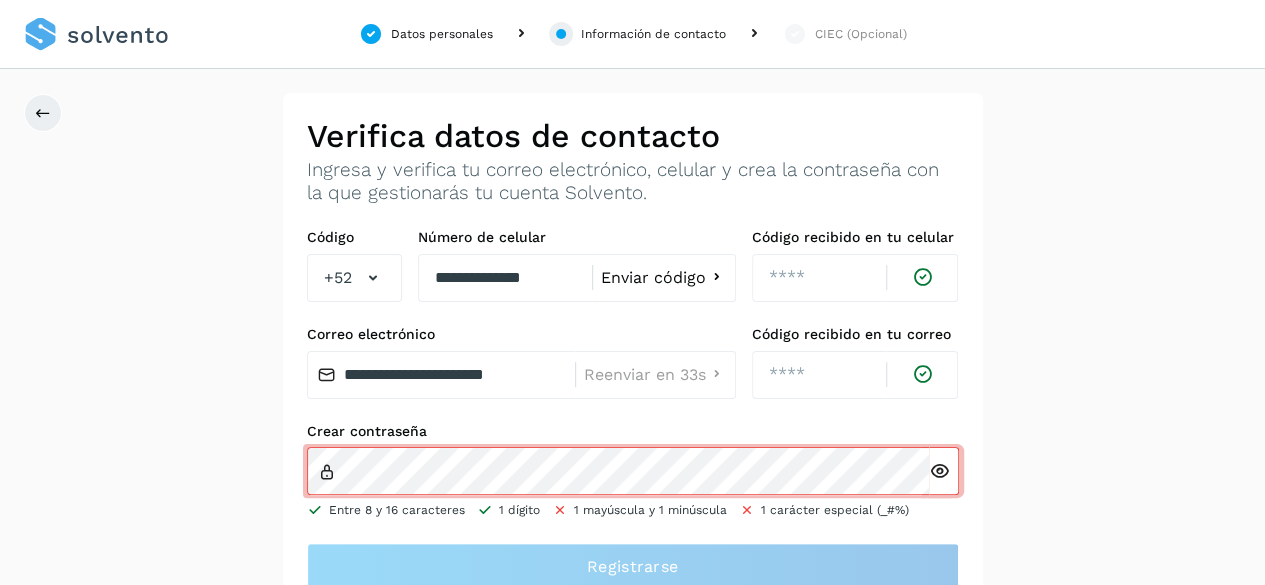 click at bounding box center (939, 471) 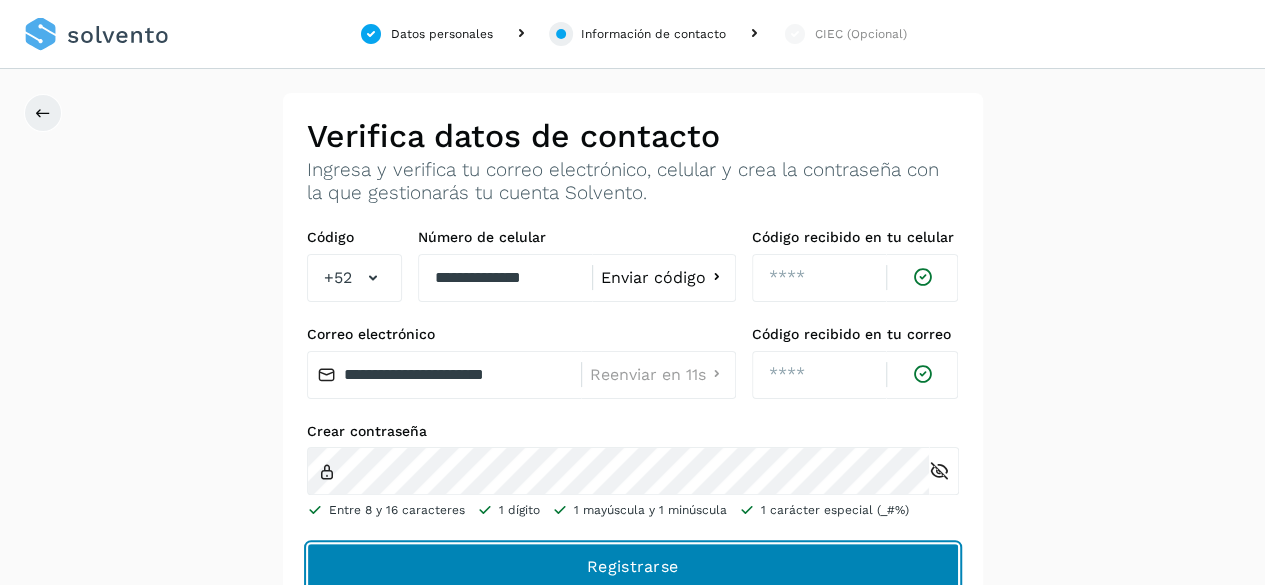 click on "Registrarse" at bounding box center [0, 0] 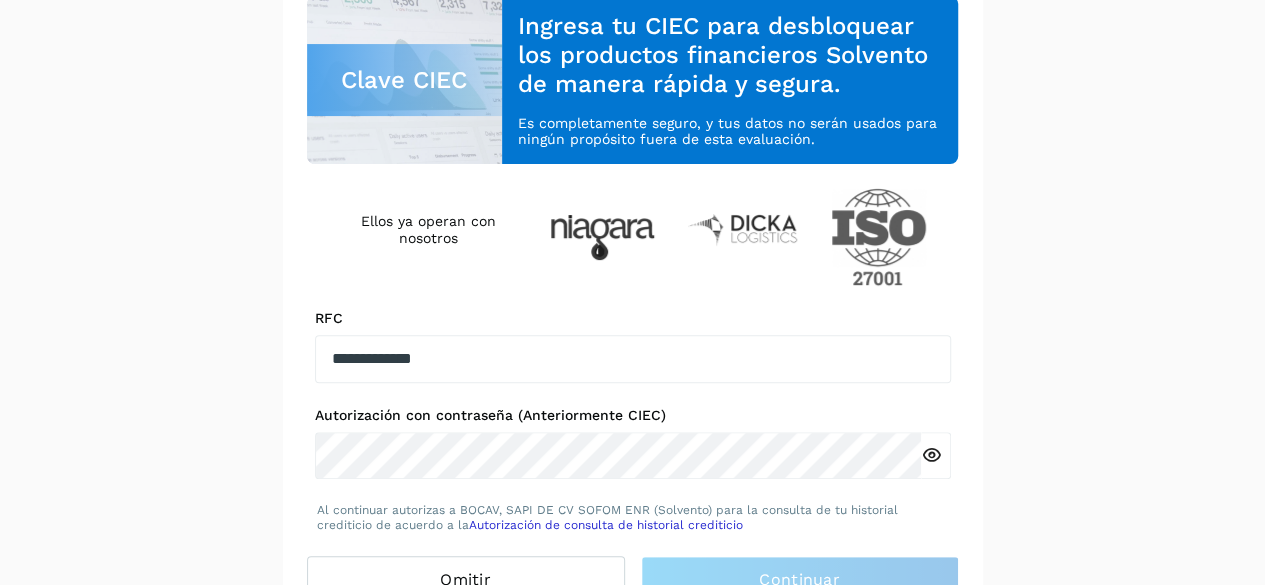 scroll, scrollTop: 251, scrollLeft: 0, axis: vertical 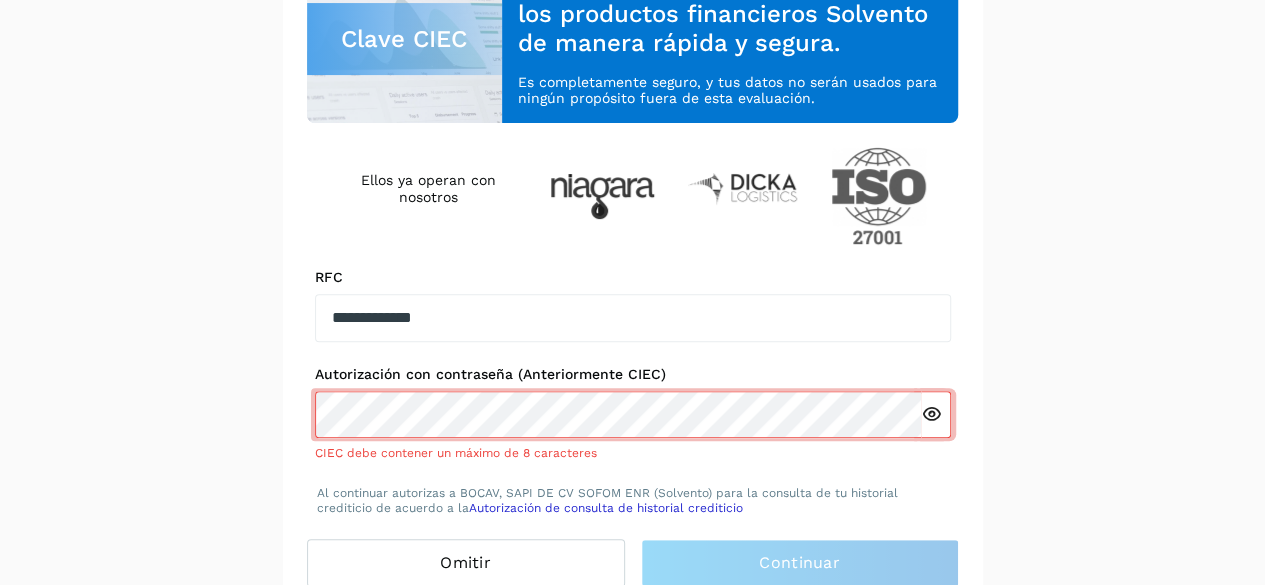 click on "Completa datos de registro Nombre  [FIRST] [LAST] Apellido paterno  [LAST] Apellido materno  [LAST] RFC de la empresa  [RFC] Razón Social de la empresa  [COMPANY_NAME] Continuar ¿Tienes una cuenta? Inicia sesión Verifica datos de contacto Ingresa y verifica tu correo electrónico, celular y crea la contraseña con la que gestionarás tu cuenta Solvento. Código  +52 Número de celular  [PHONE] Enviar código Código recibido en tu celular  [CODE] Correo electrónico  [EMAIL] Enviar código Código recibido en tu correo  [CODE] Crear contraseña   Entre 8 y 16 caracteres  1 dígito  1 mayúscula y 1 minúscula  1 carácter especial (_#%)  Registrarse Autorización con contraseña (Anteriormente CIEC) Clave CIEC Ingresa tu CIEC para desbloquear los productos financieros Solvento de manera rápida y segura. Es completamente seguro, y tus datos no serán usados para ningún propósito fuera de esta evaluación. Ellos ya operan con nosotros RFC  [RFC]" at bounding box center [632, 226] 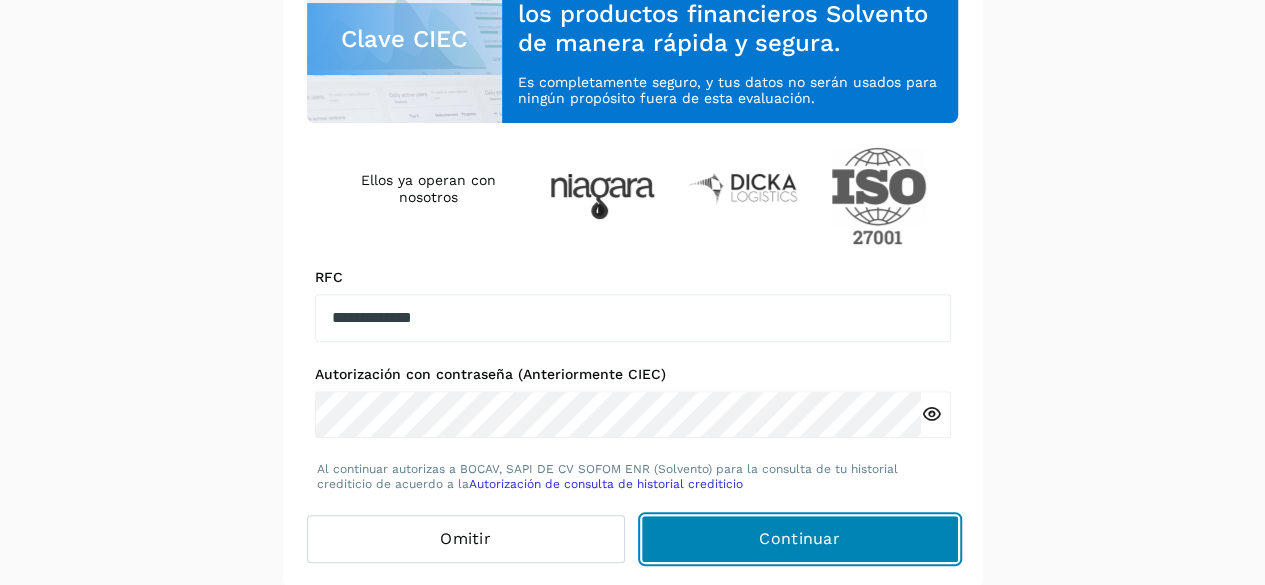 click on "Continuar" 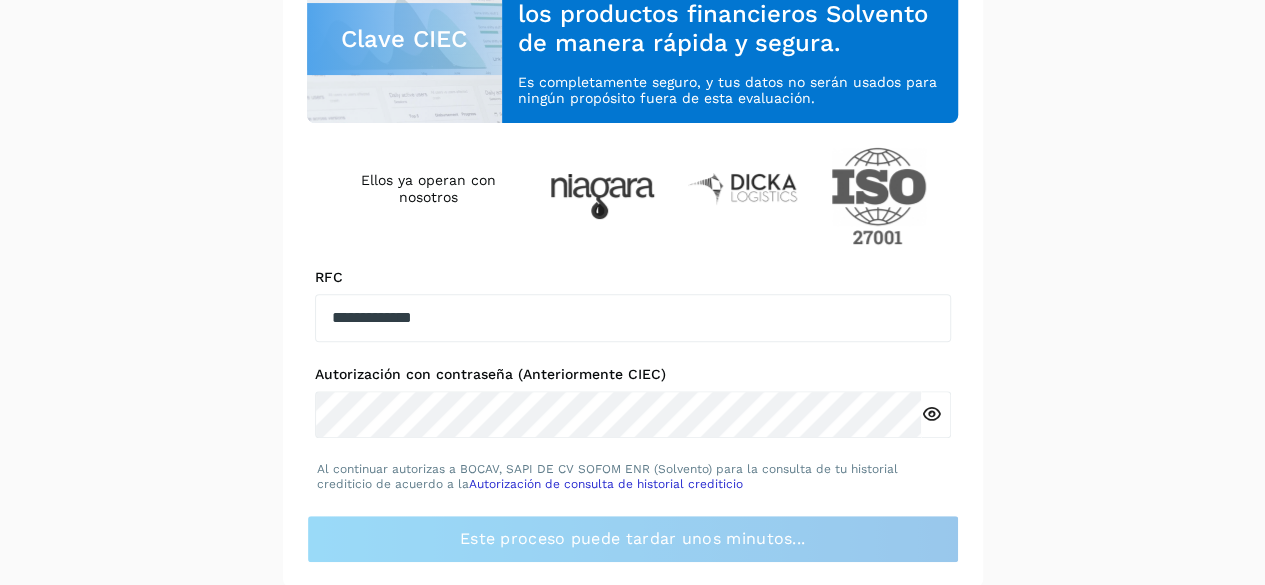 click on "Autorización de consulta de historial crediticio" at bounding box center [606, 484] 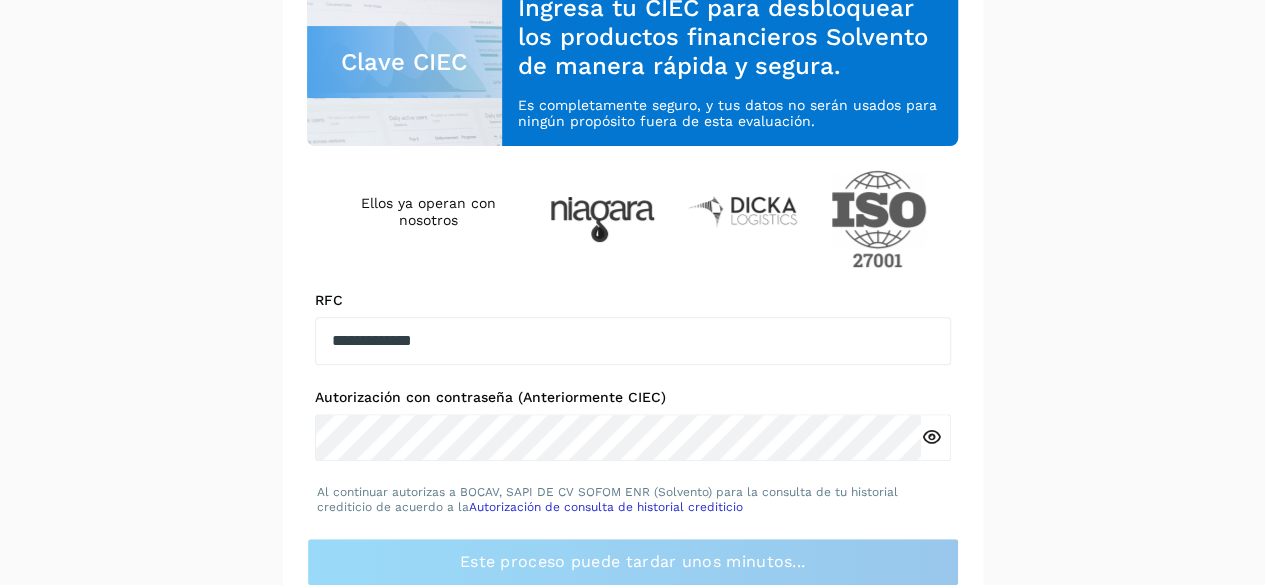 scroll, scrollTop: 251, scrollLeft: 0, axis: vertical 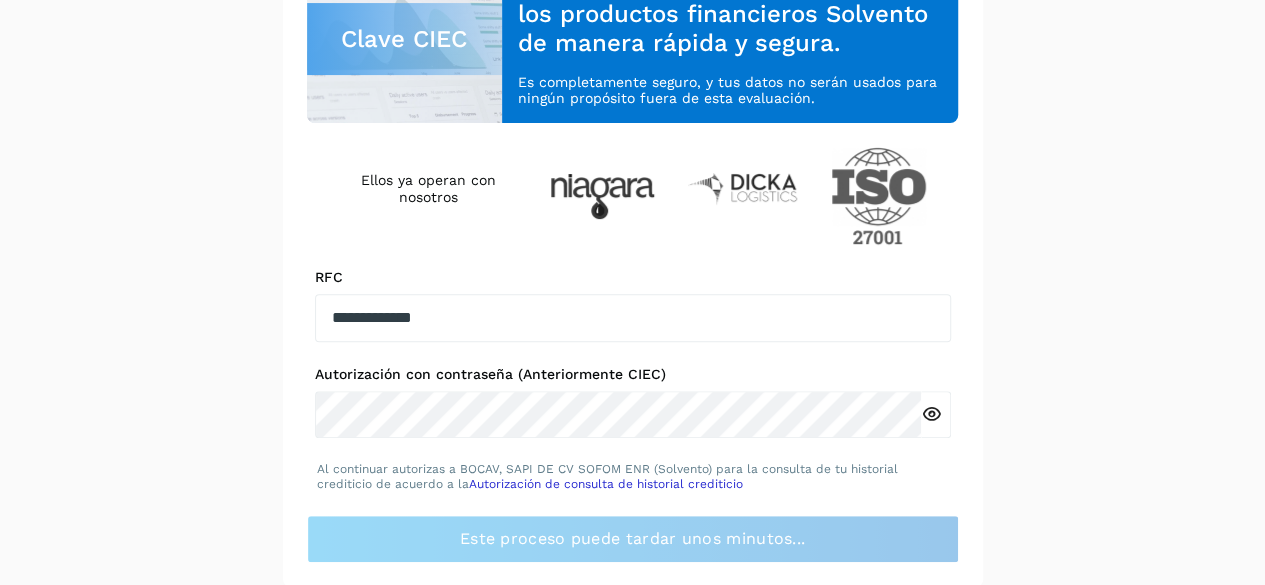 click on "Completa datos de registro Nombre  [FIRST] [LAST] Apellido paterno  [LAST] Apellido materno  [LAST] RFC de la empresa  [RFC] Razón Social de la empresa  [COMPANY_NAME] Continuar ¿Tienes una cuenta? Inicia sesión Verifica datos de contacto Ingresa y verifica tu correo electrónico, celular y crea la contraseña con la que gestionarás tu cuenta Solvento. Código  +52 Número de celular  [PHONE] Enviar código Código recibido en tu celular  [CODE] Correo electrónico  [EMAIL] Enviar código Código recibido en tu correo  [CODE] Crear contraseña   Entre 8 y 16 caracteres  1 dígito  1 mayúscula y 1 minúscula  1 carácter especial (_#%)  Registrarse Autorización con contraseña (Anteriormente CIEC) Clave CIEC Ingresa tu CIEC para desbloquear los productos financieros Solvento de manera rápida y segura. Es completamente seguro, y tus datos no serán usados para ningún propósito fuera de esta evaluación. Ellos ya operan con nosotros RFC  [RFC]" at bounding box center (632, 214) 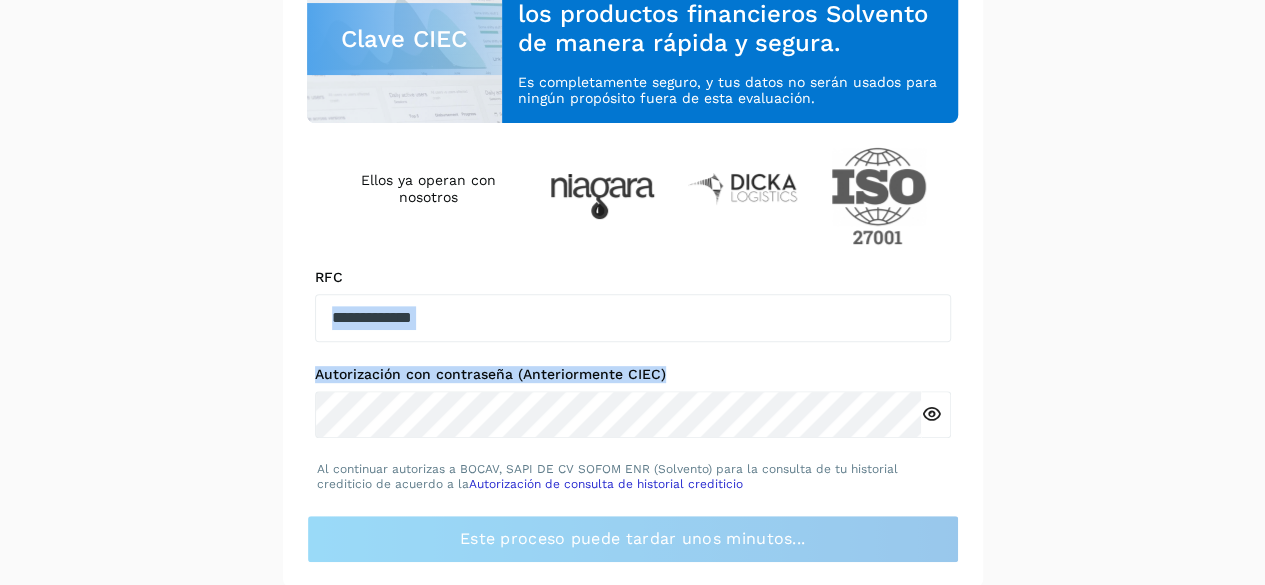 drag, startPoint x: 1261, startPoint y: 311, endPoint x: 1263, endPoint y: 363, distance: 52.03845 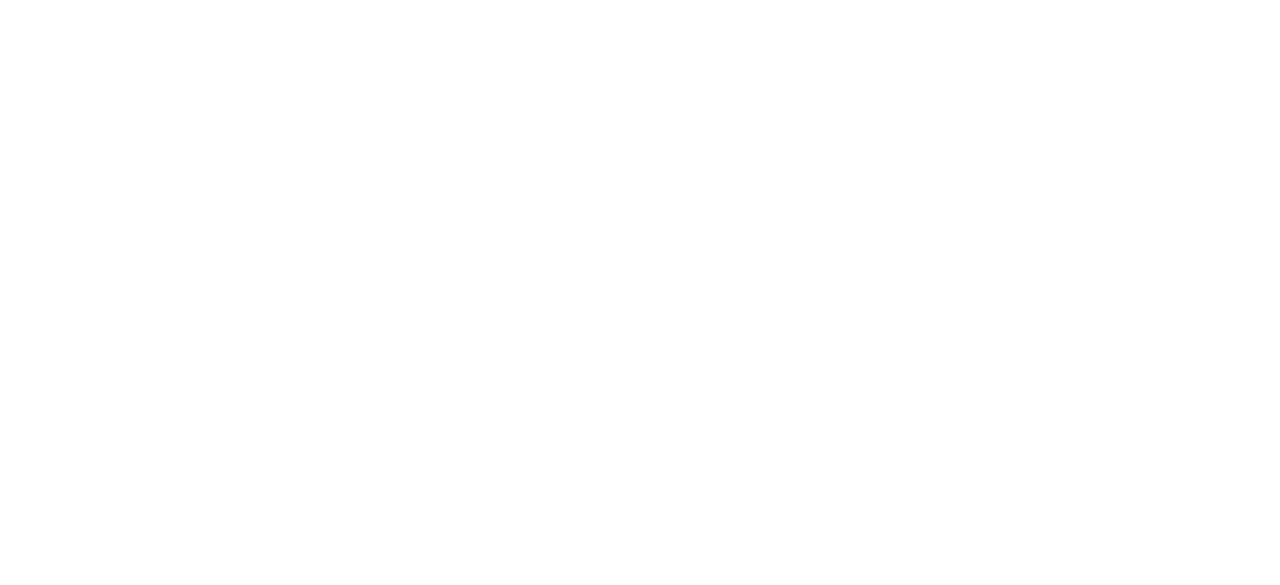 scroll, scrollTop: 0, scrollLeft: 0, axis: both 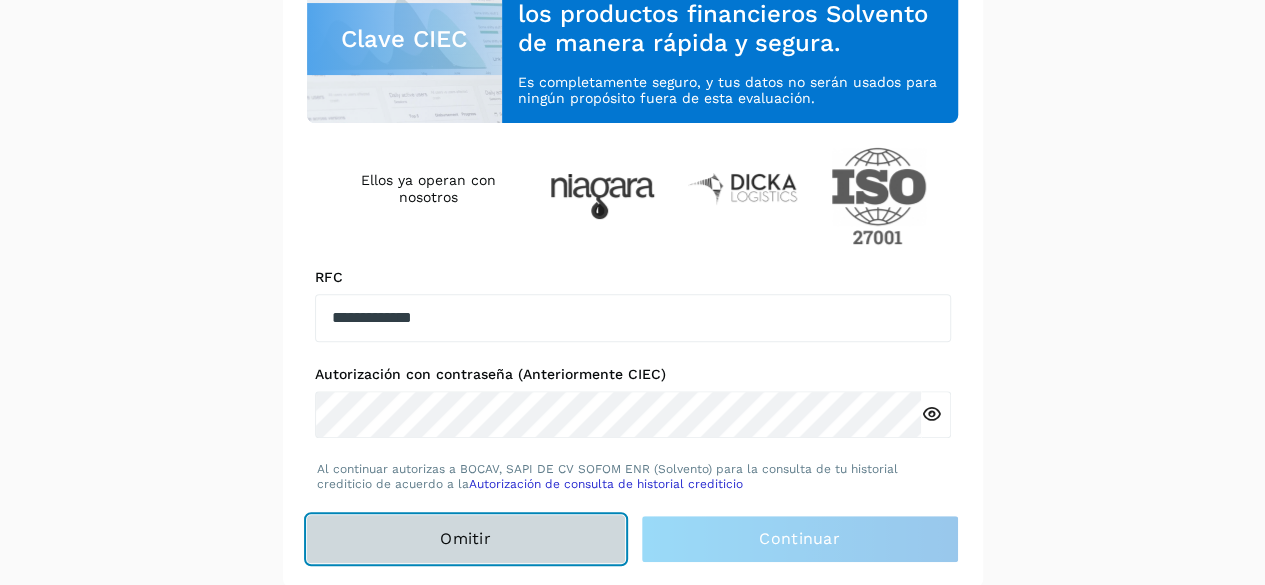 click on "Omitir" 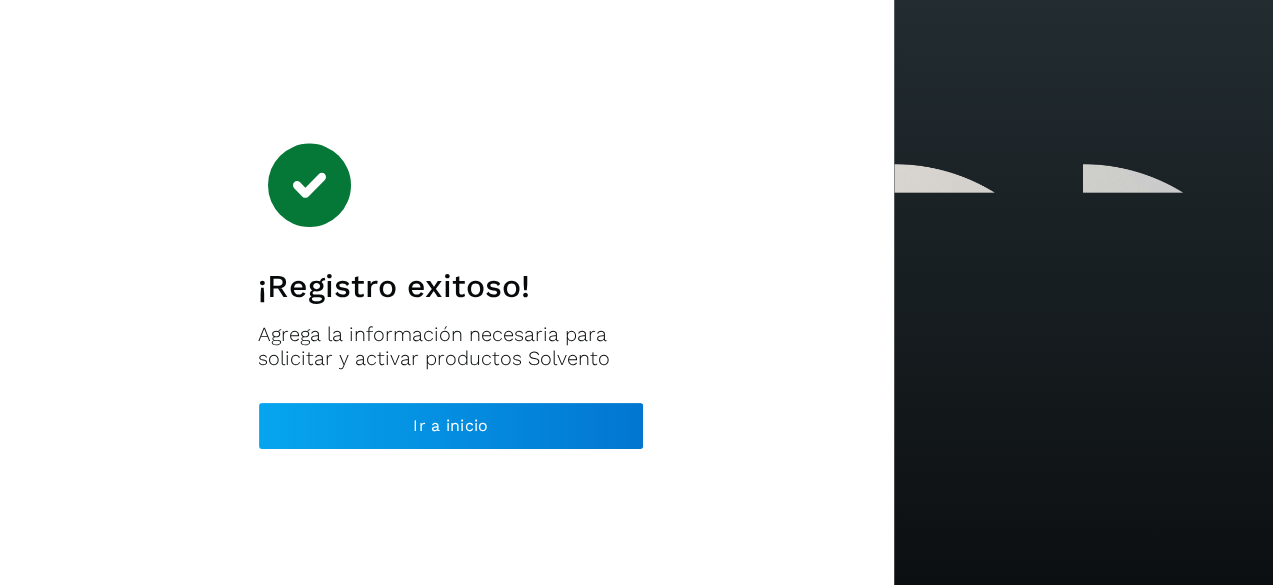 scroll, scrollTop: 0, scrollLeft: 0, axis: both 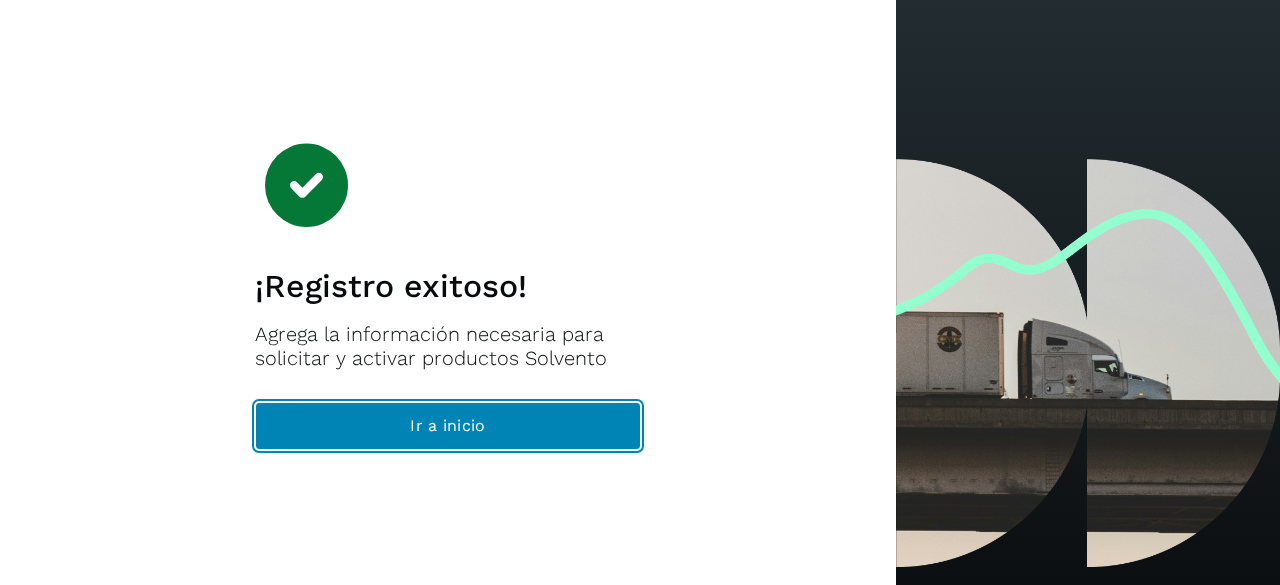 click on "Ir a inicio" at bounding box center [448, 426] 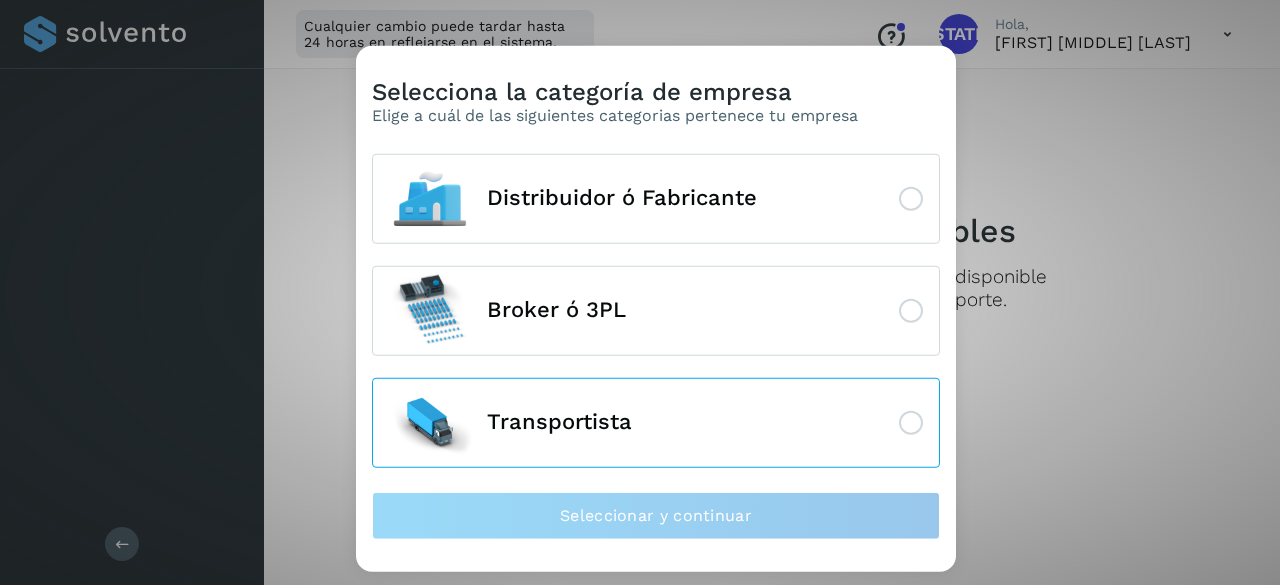 click on "Transportista" at bounding box center [656, 422] 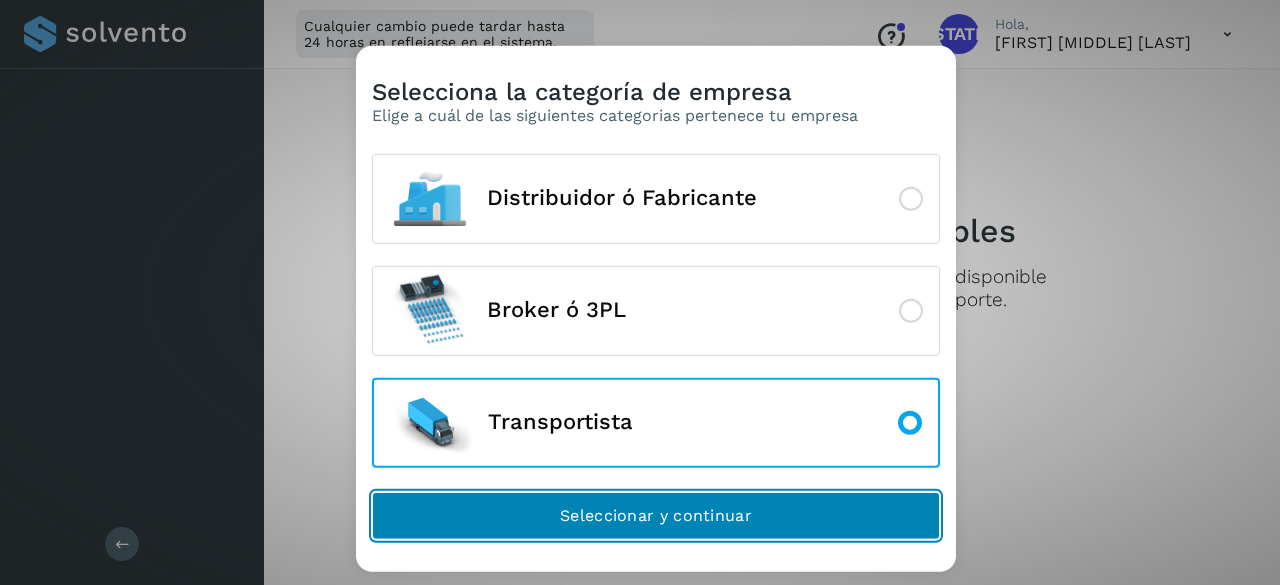 click on "Seleccionar y continuar" 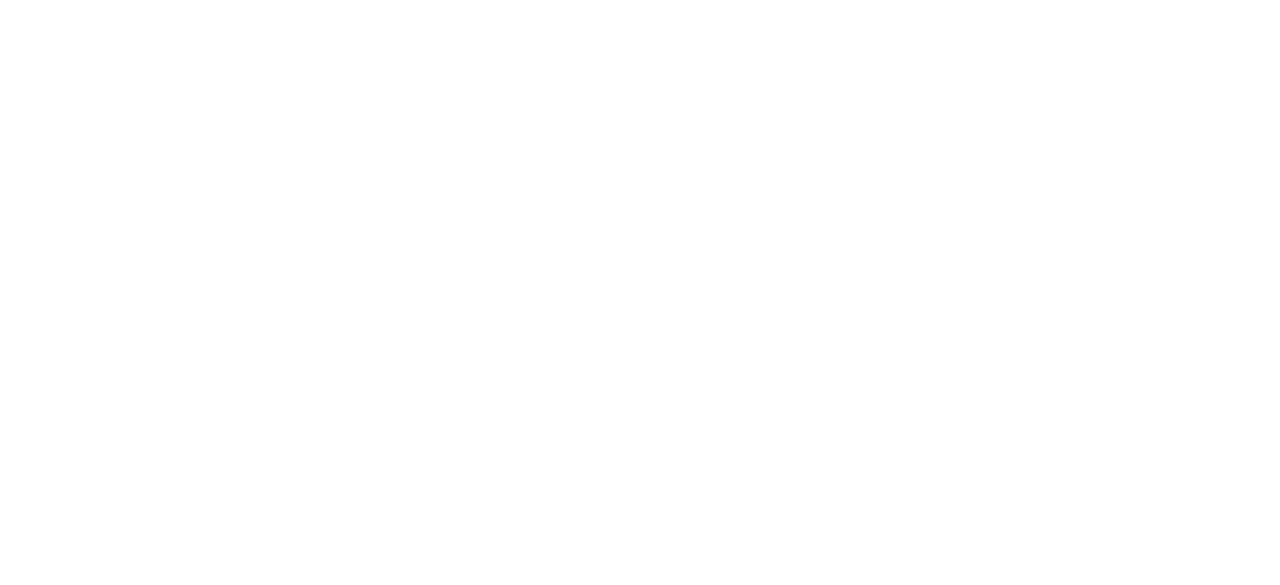 scroll, scrollTop: 0, scrollLeft: 0, axis: both 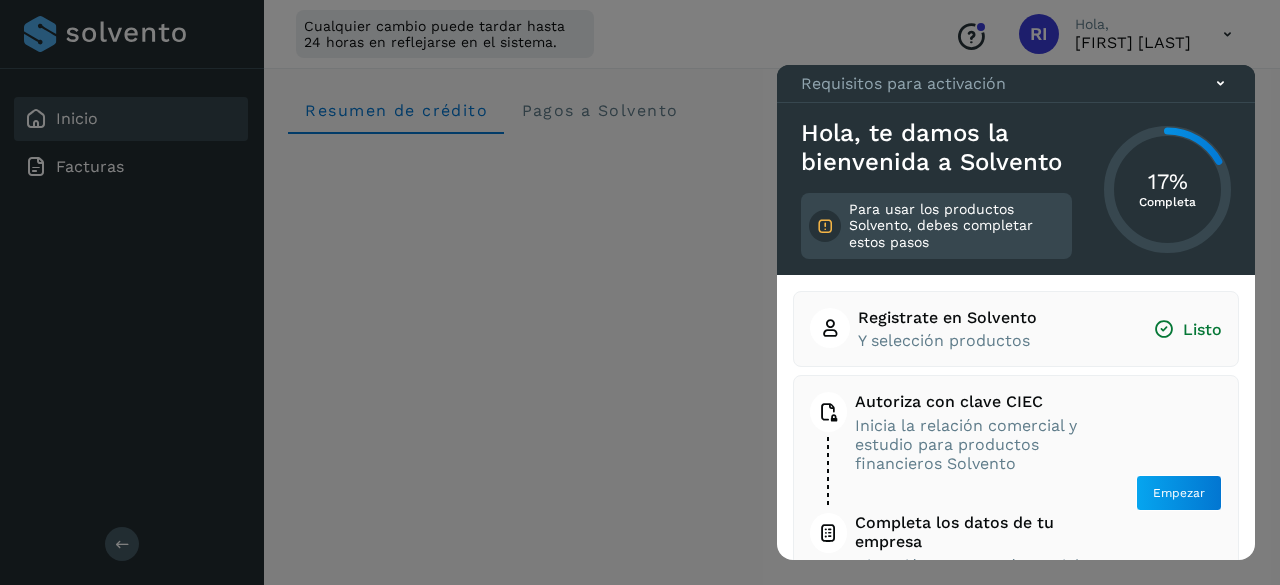 click 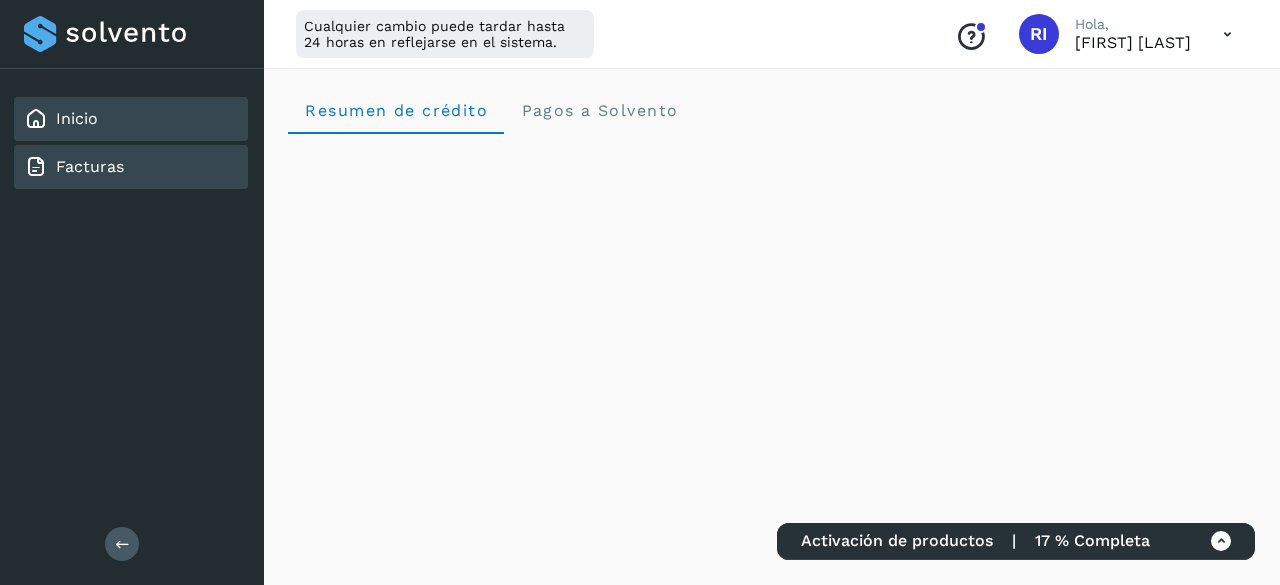 click on "Facturas" at bounding box center [90, 166] 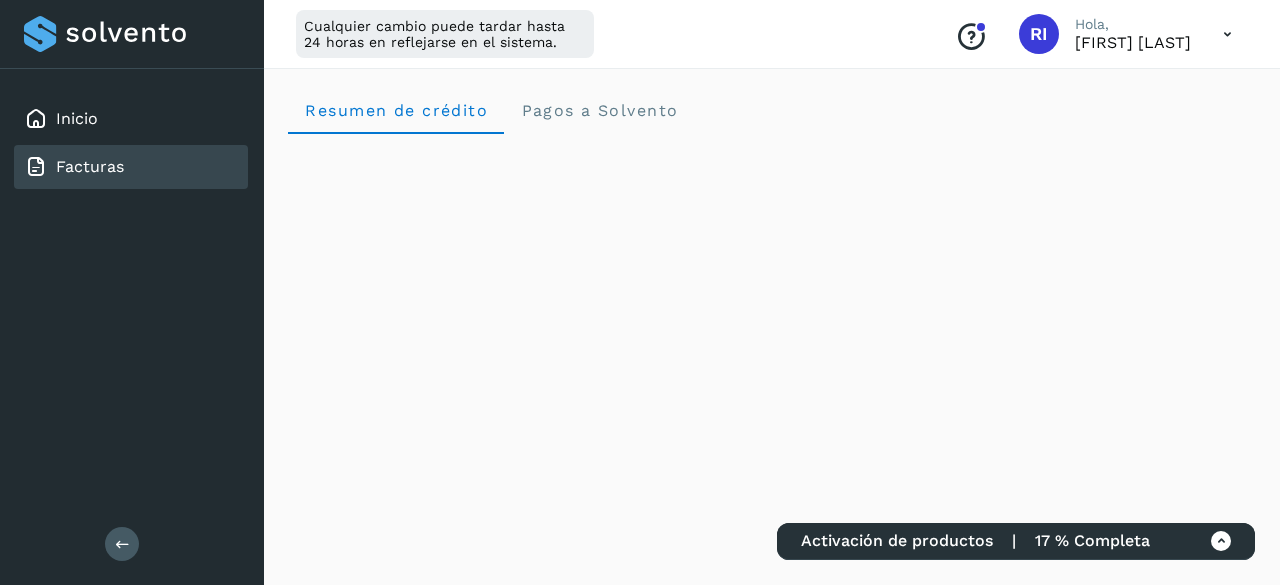 click on "Facturas" at bounding box center [90, 166] 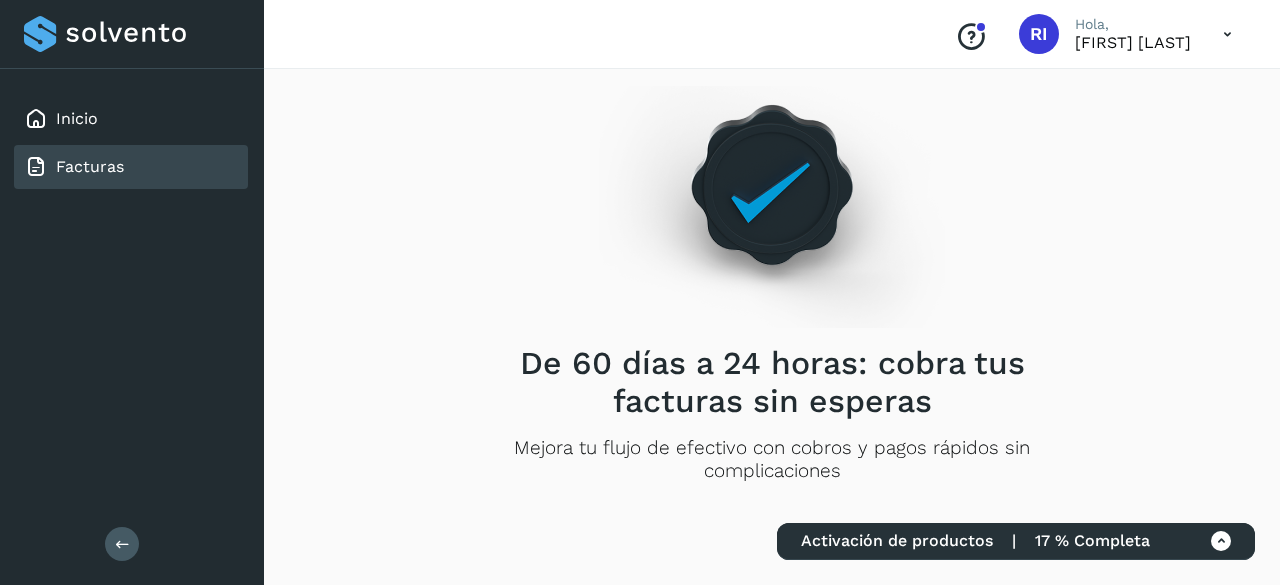 click on "De 60 días a 24 horas: cobra tus facturas sin esperas Mejora tu flujo de efectivo con cobros y pagos rápidos sin complicaciones Solicitar Solvento Cobra" at bounding box center [772, 323] 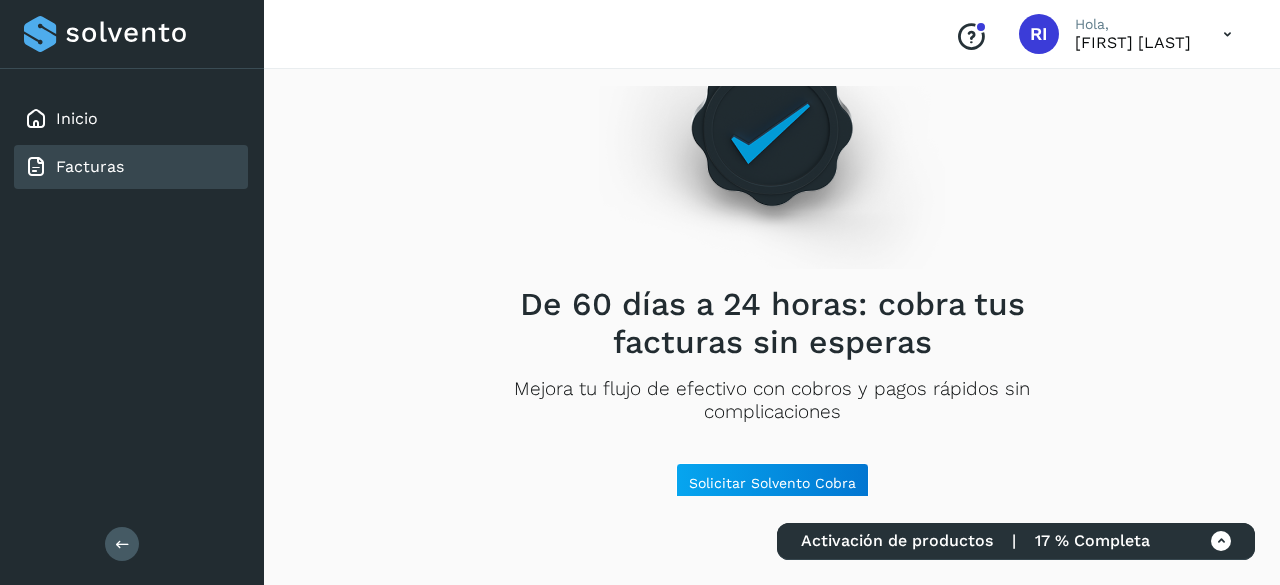 scroll, scrollTop: 66, scrollLeft: 0, axis: vertical 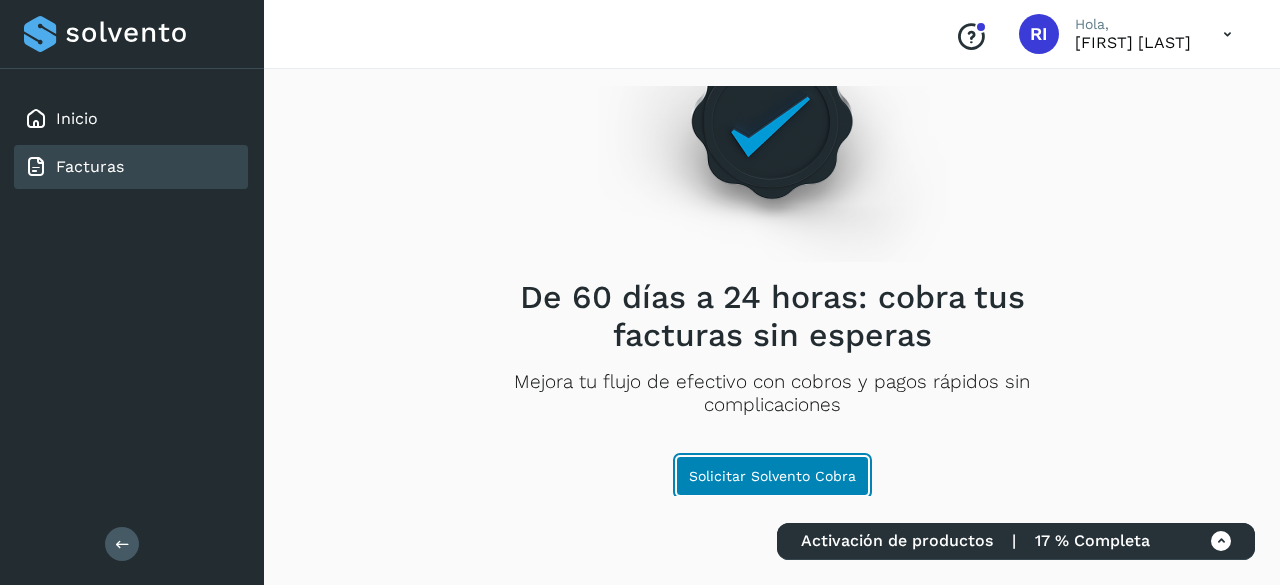 click on "Solicitar Solvento Cobra" 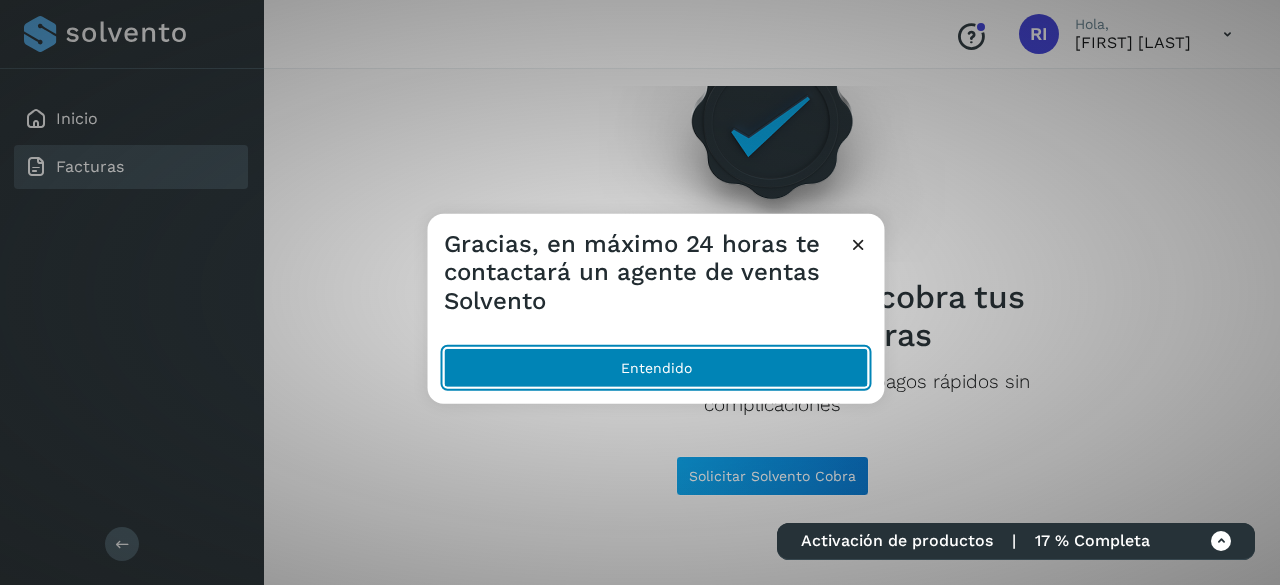 click on "Entendido" 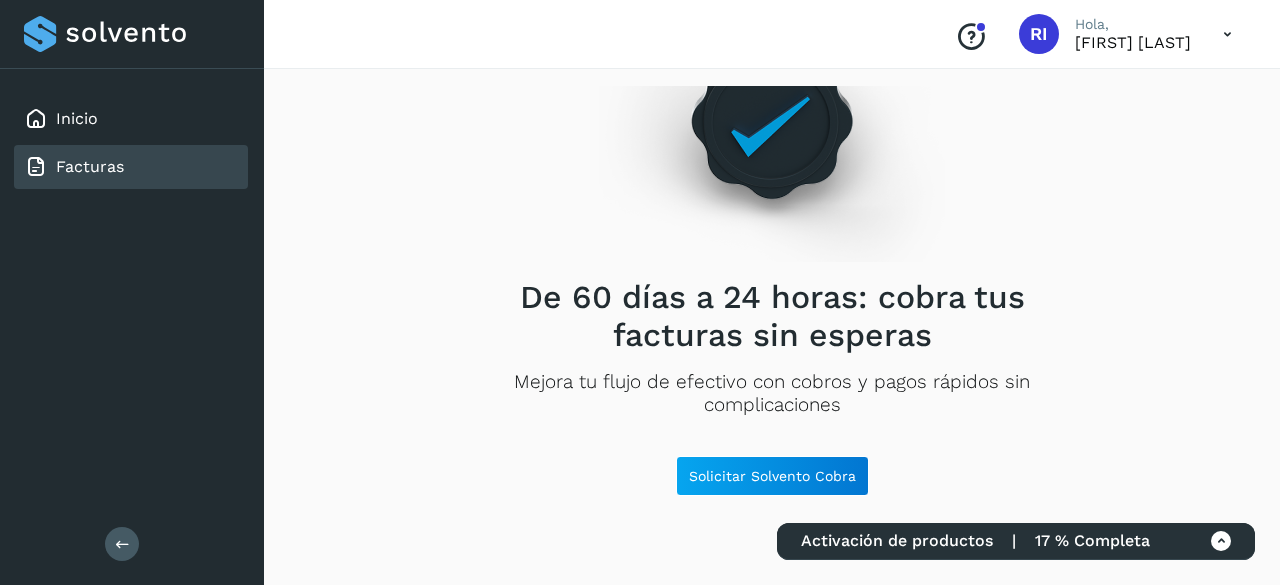 click on "Renata Isabel Najar" at bounding box center (1133, 42) 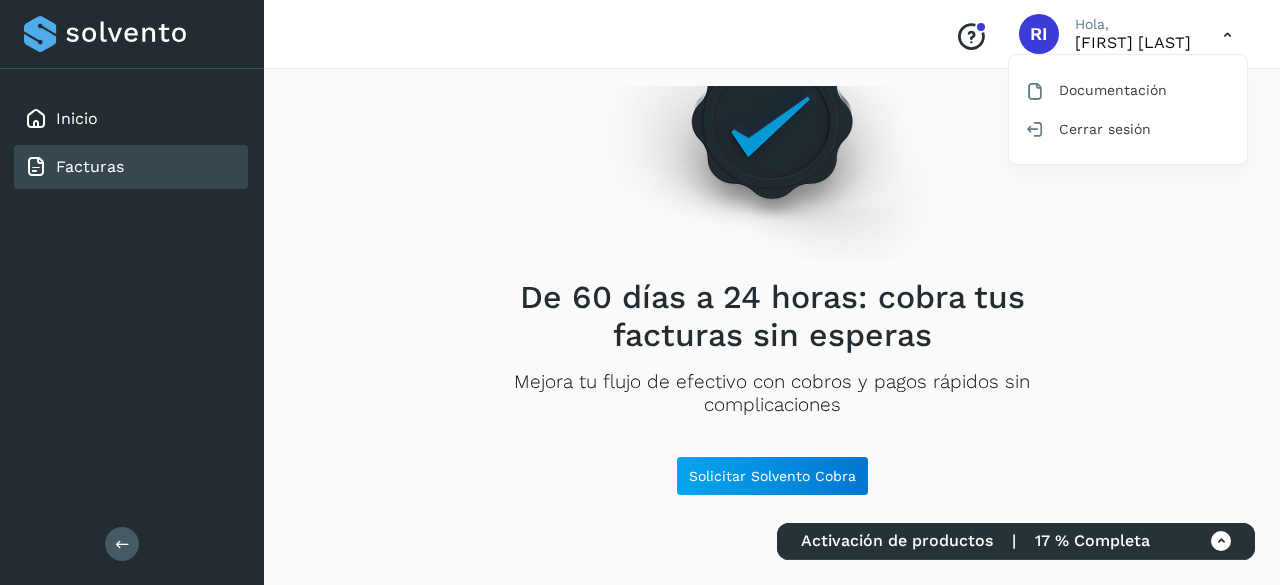 click at bounding box center [640, 292] 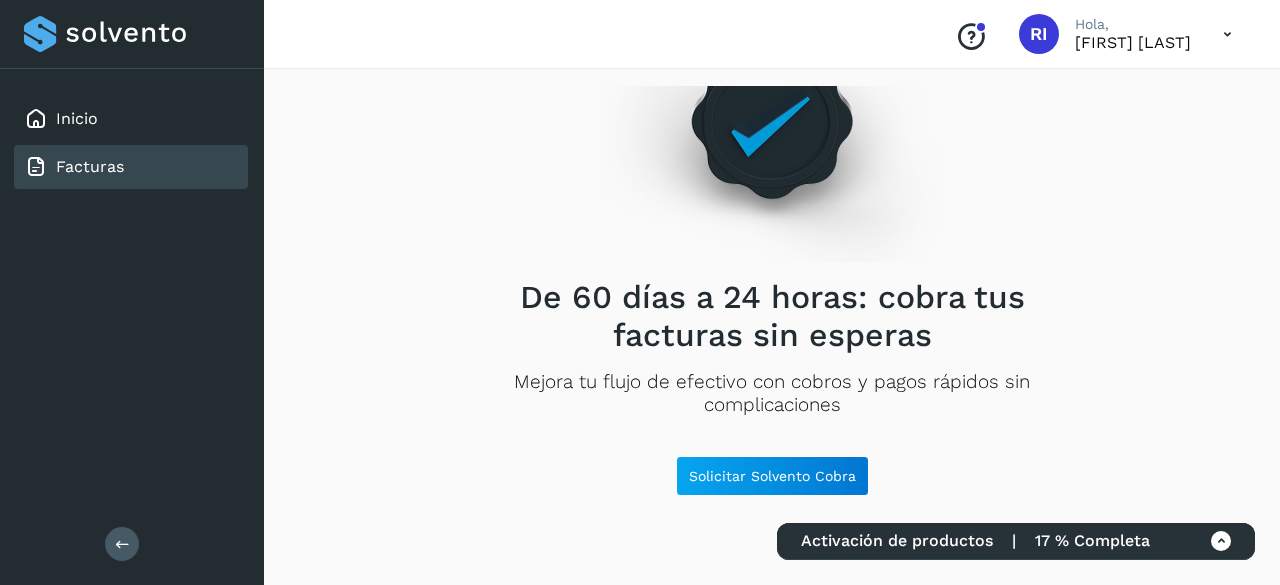 scroll, scrollTop: 0, scrollLeft: 0, axis: both 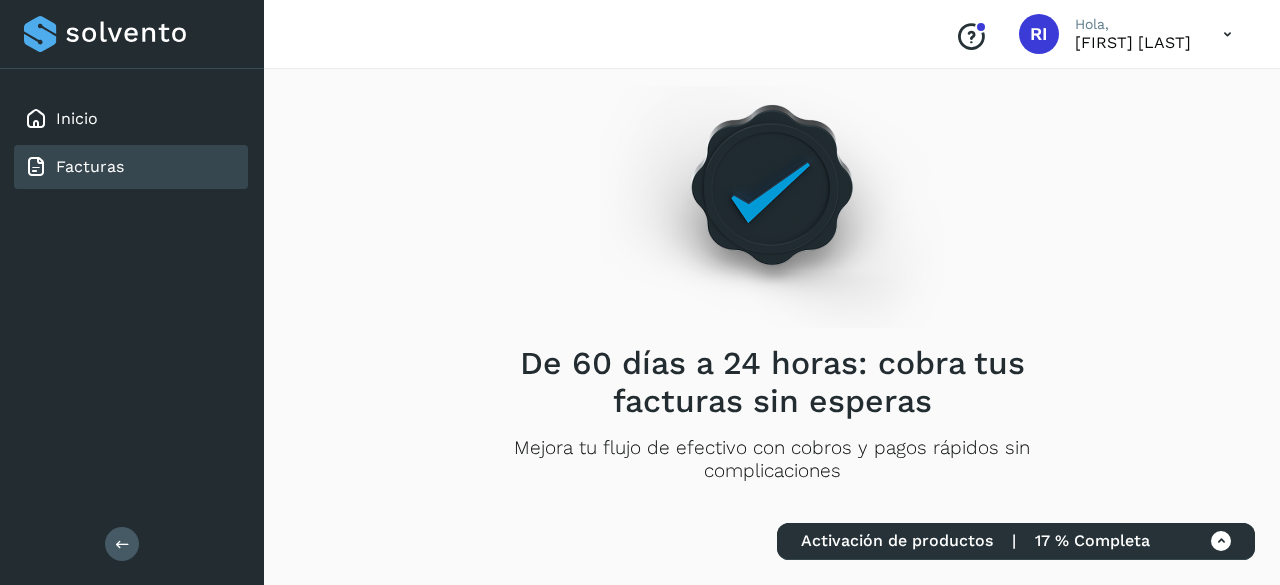 click on "Conoce nuestros beneficios" at bounding box center [971, 37] 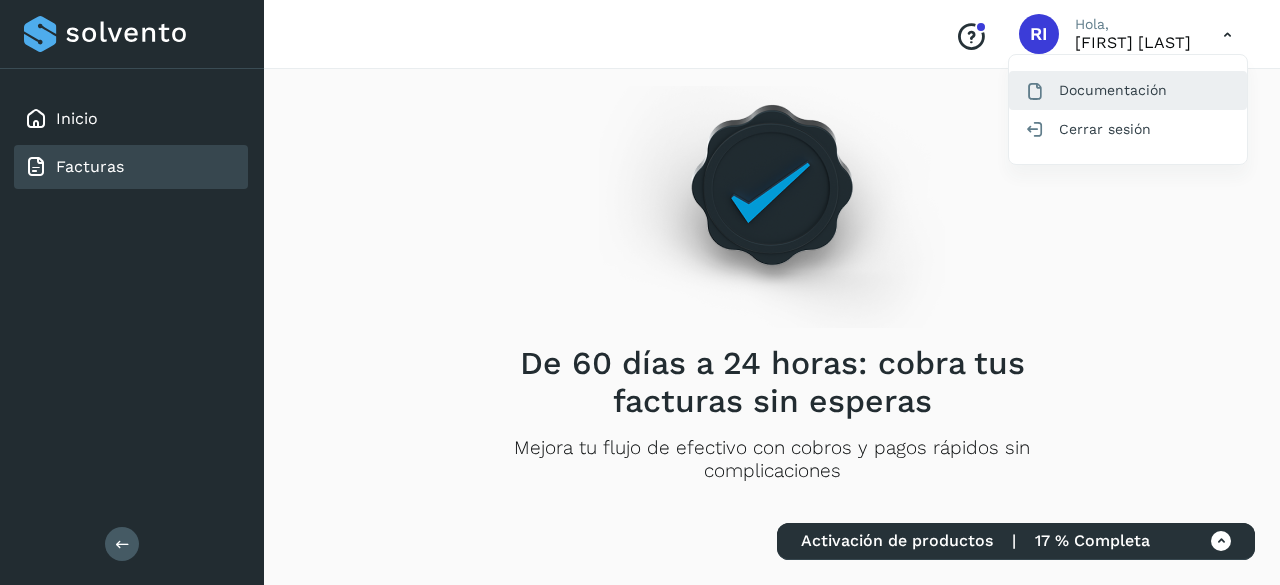 click on "Documentación" 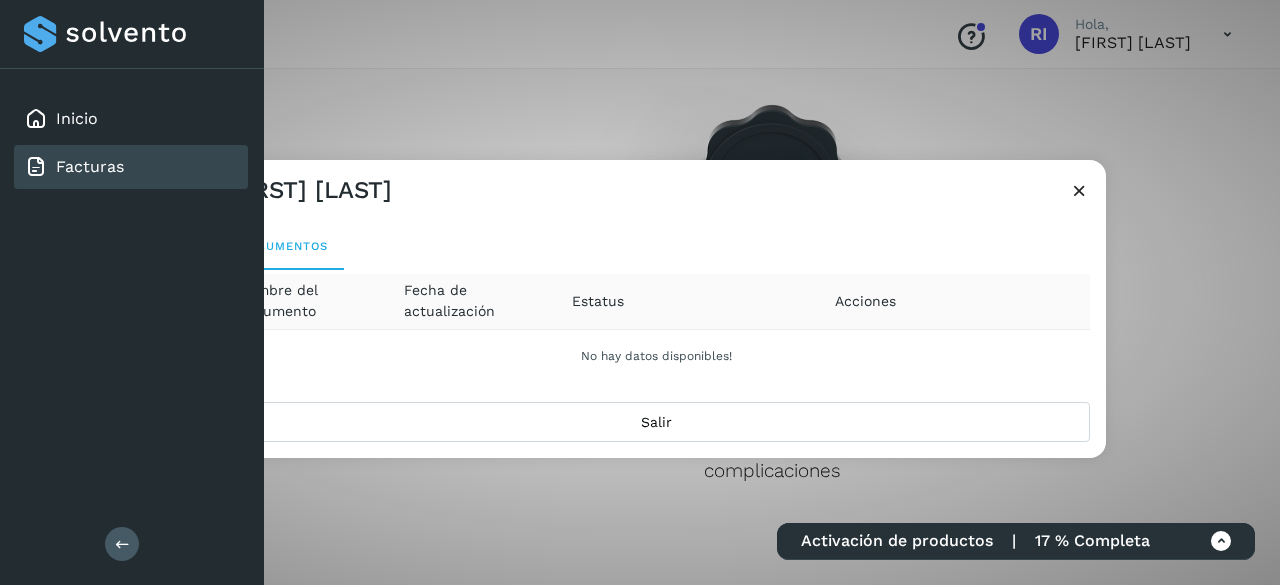 click at bounding box center (1079, 190) 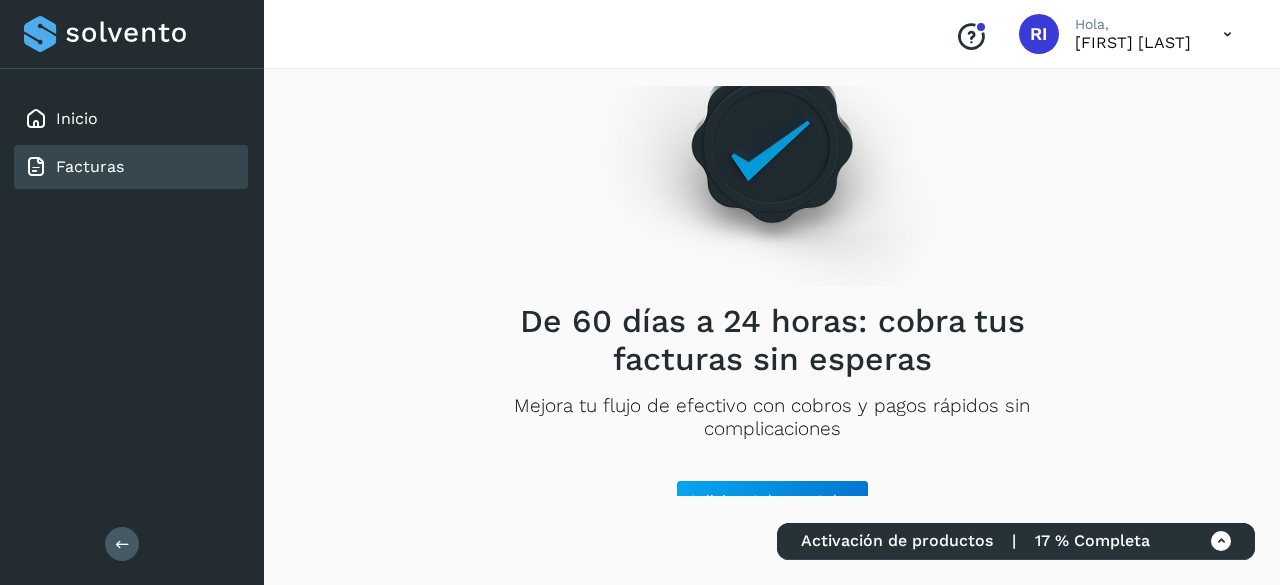 scroll, scrollTop: 66, scrollLeft: 0, axis: vertical 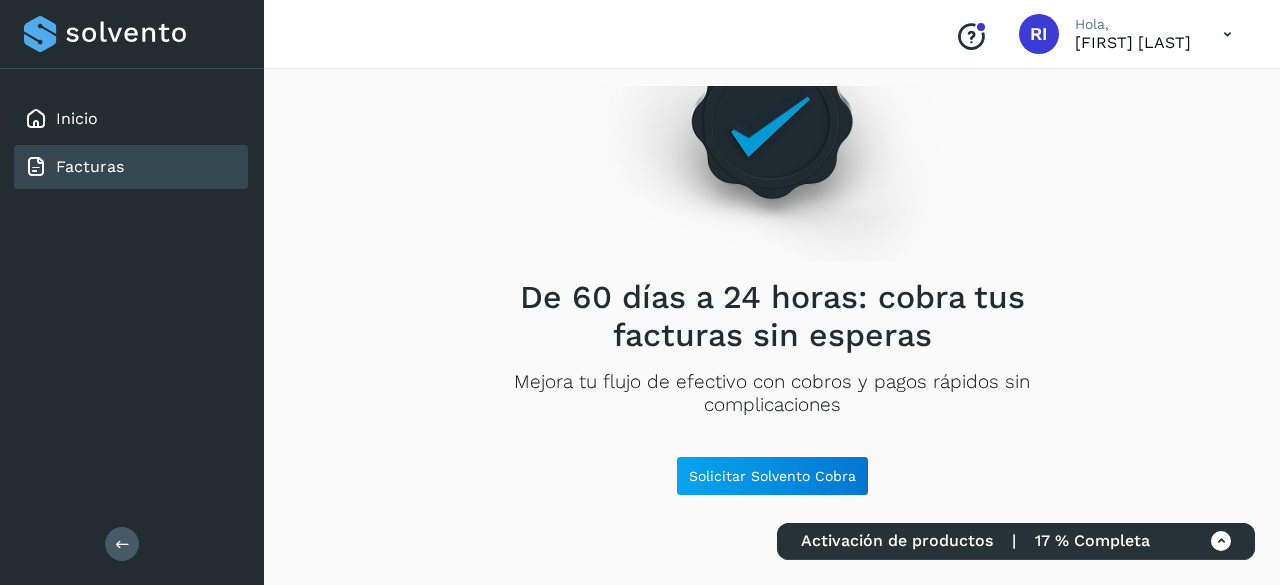 click at bounding box center [1227, 34] 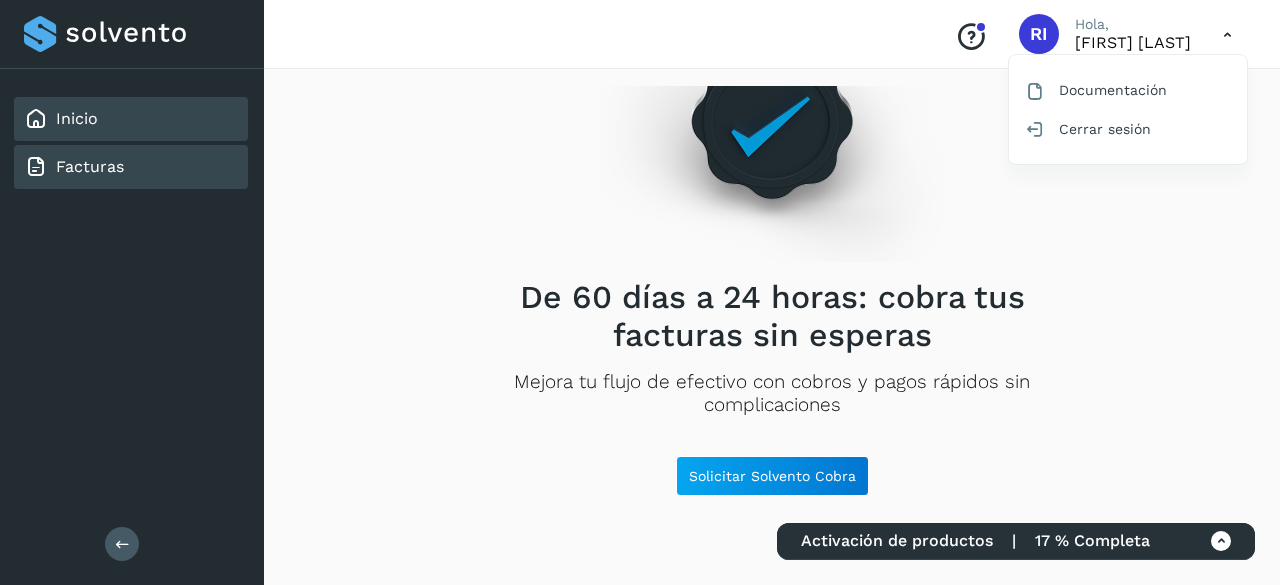 click on "Inicio" 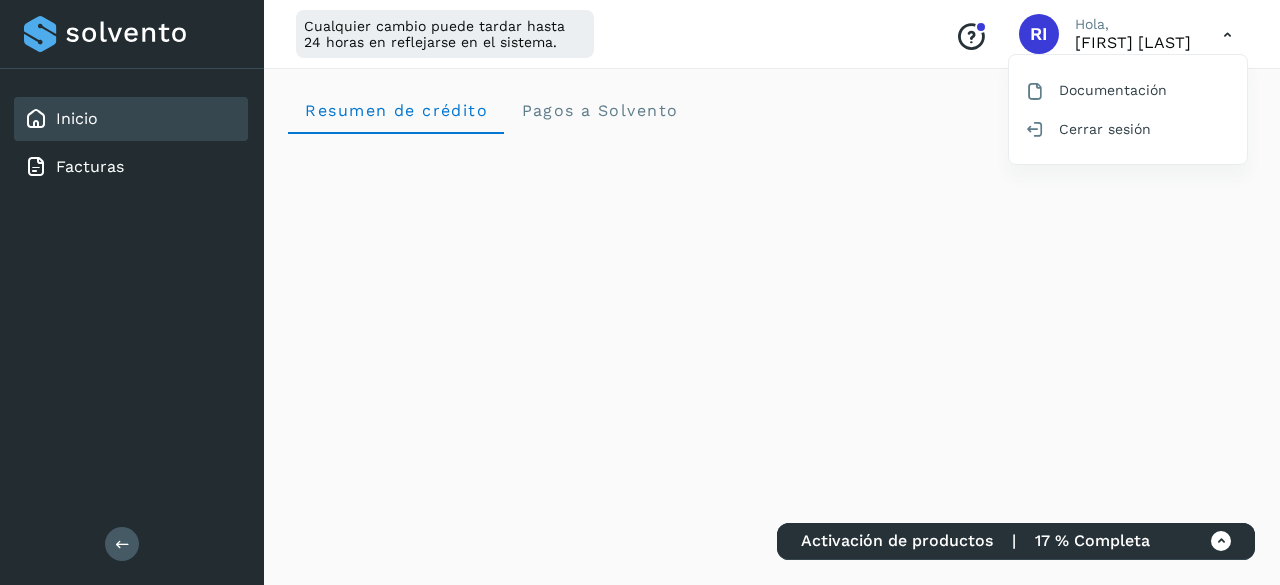 drag, startPoint x: 1228, startPoint y: 35, endPoint x: 1095, endPoint y: 37, distance: 133.01503 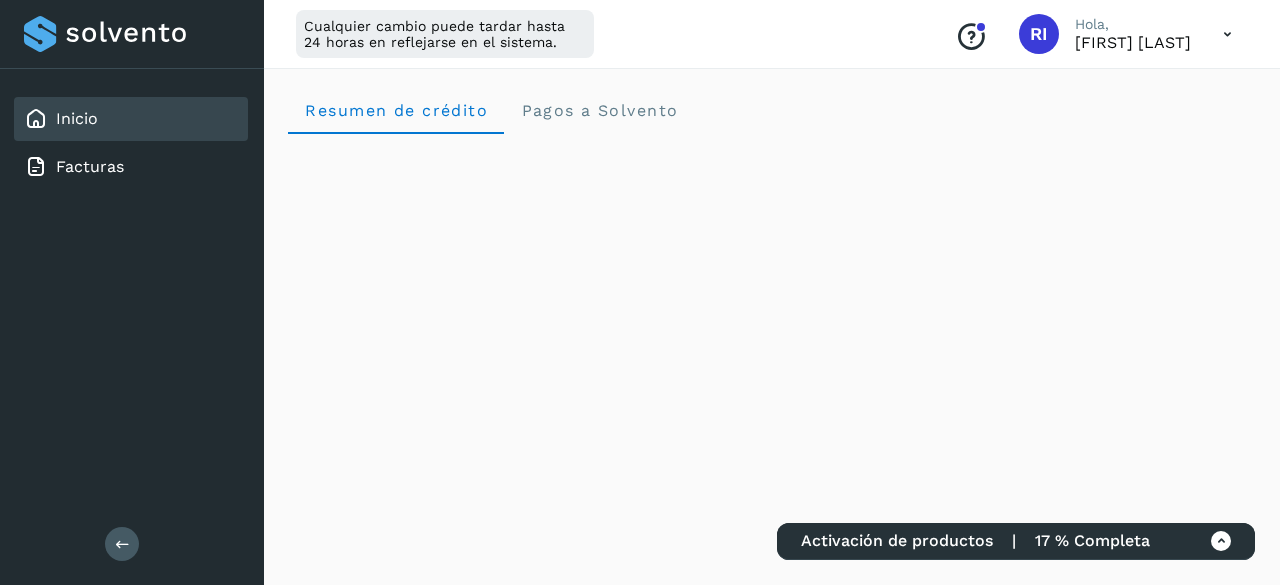 click on "Conoce nuestros beneficios" at bounding box center [971, 37] 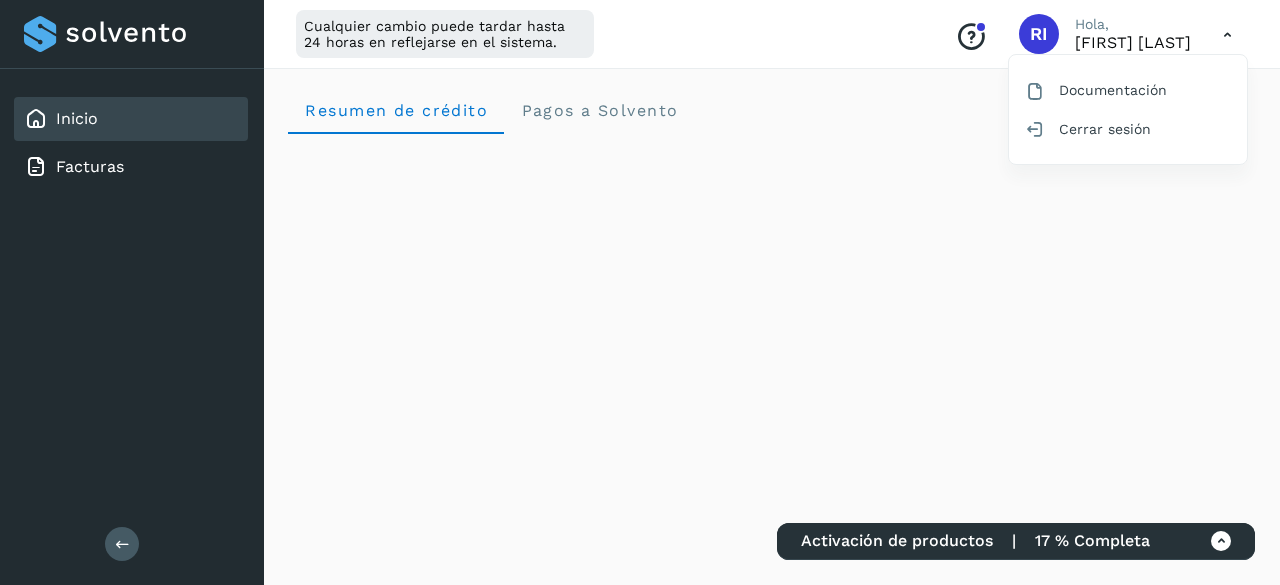 click on "Activación de productos   |   17 % Completa" 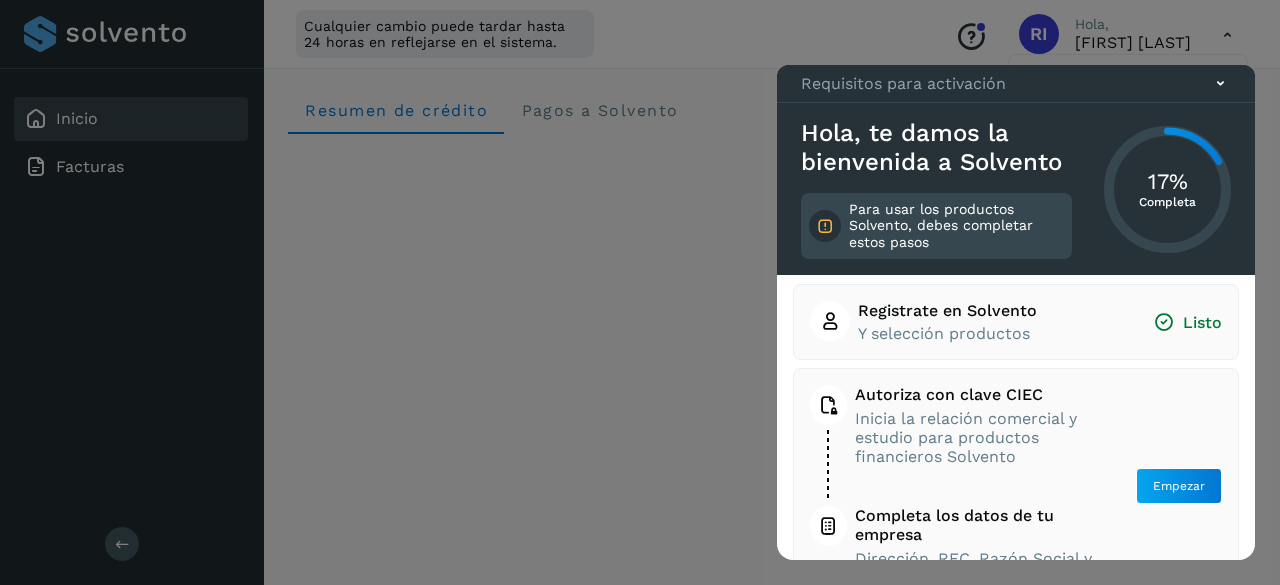 scroll, scrollTop: 0, scrollLeft: 0, axis: both 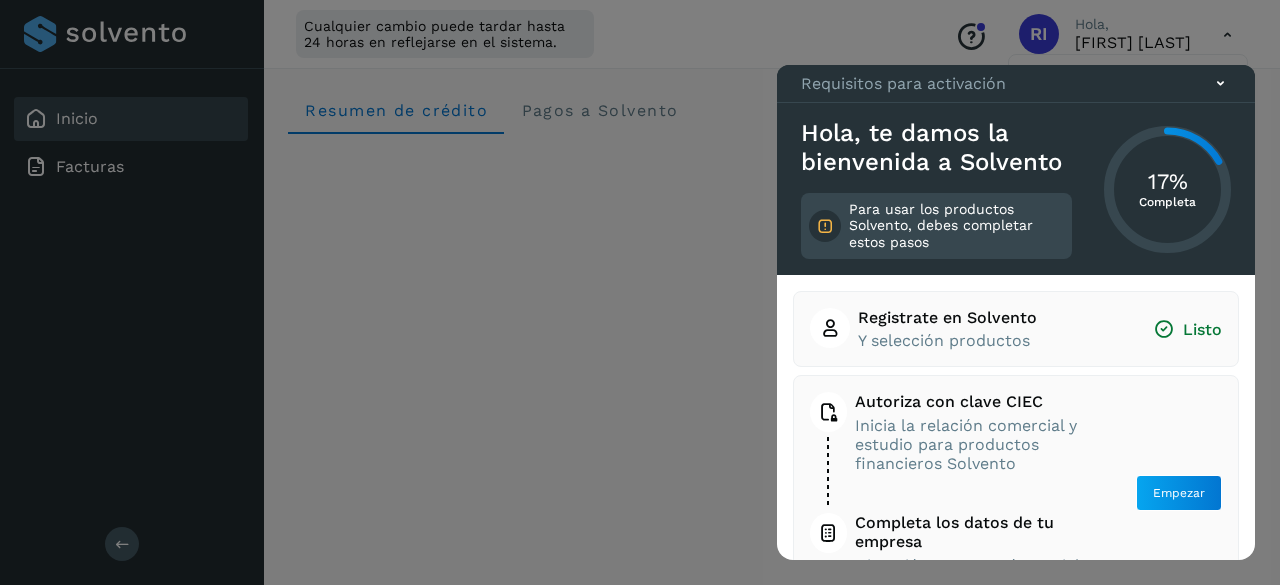 click on "Registrate en Solvento" at bounding box center (947, 317) 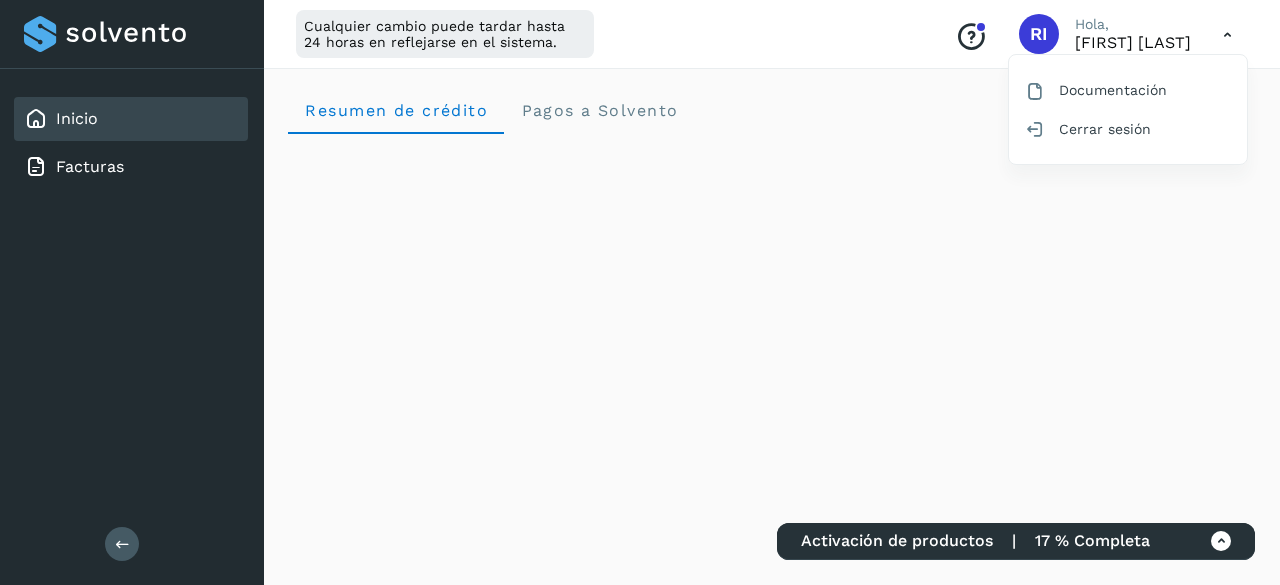 click at bounding box center (640, 292) 